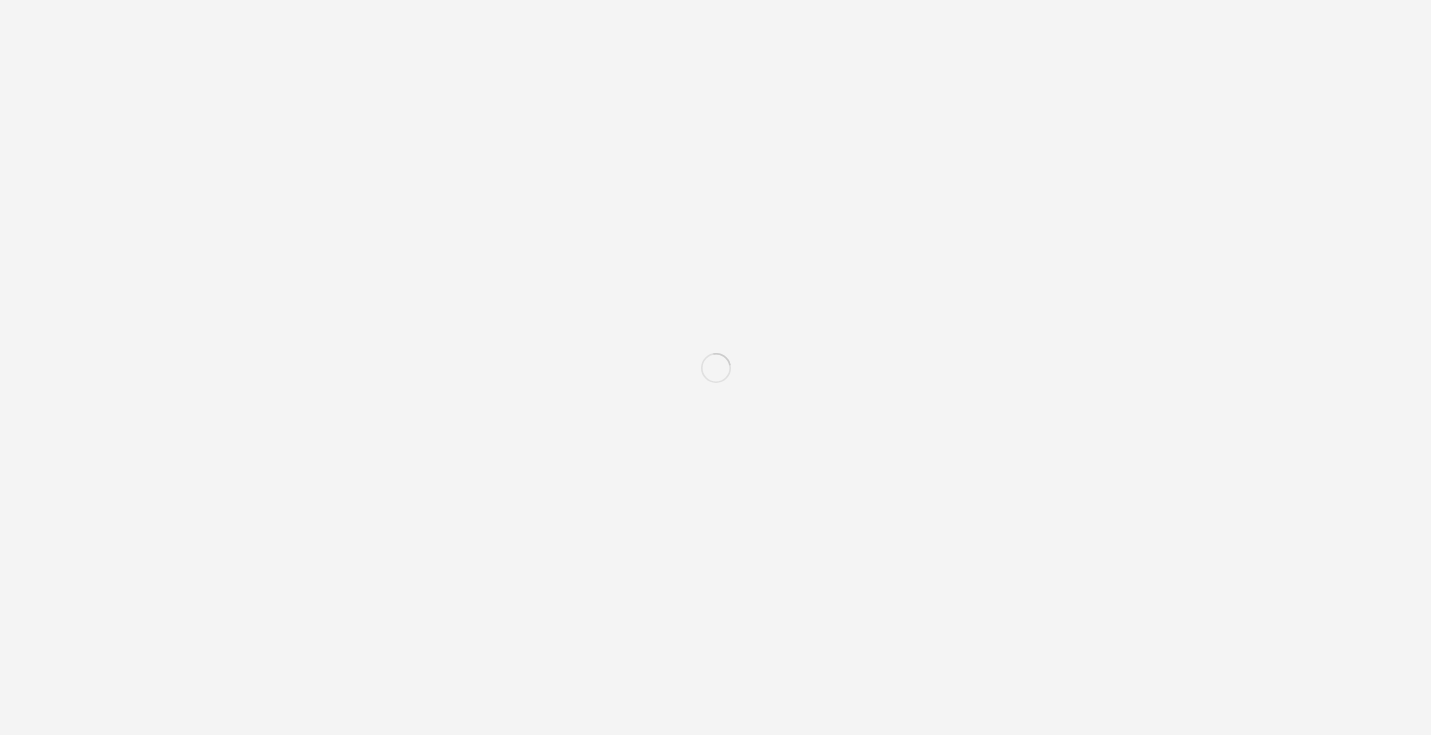 scroll, scrollTop: 0, scrollLeft: 0, axis: both 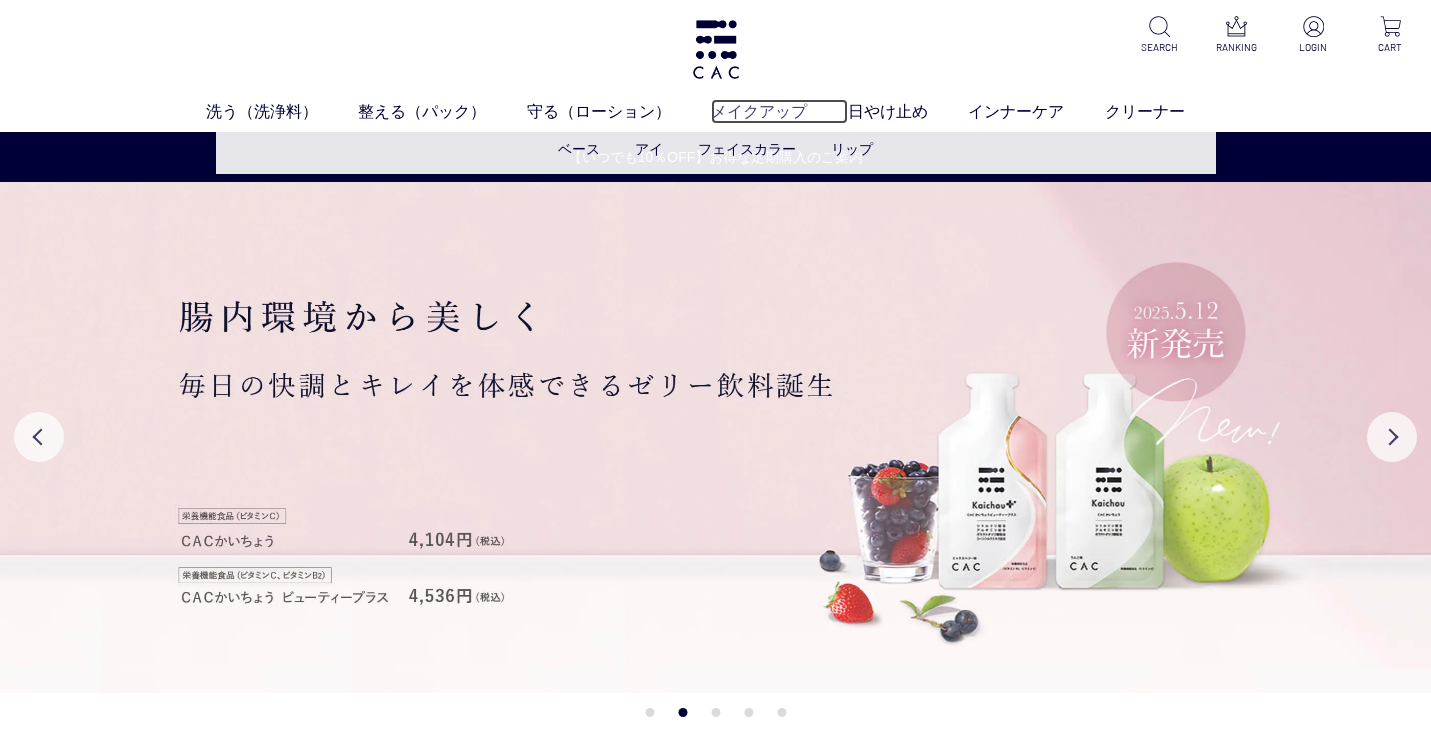 click on "メイクアップ" at bounding box center [779, 111] 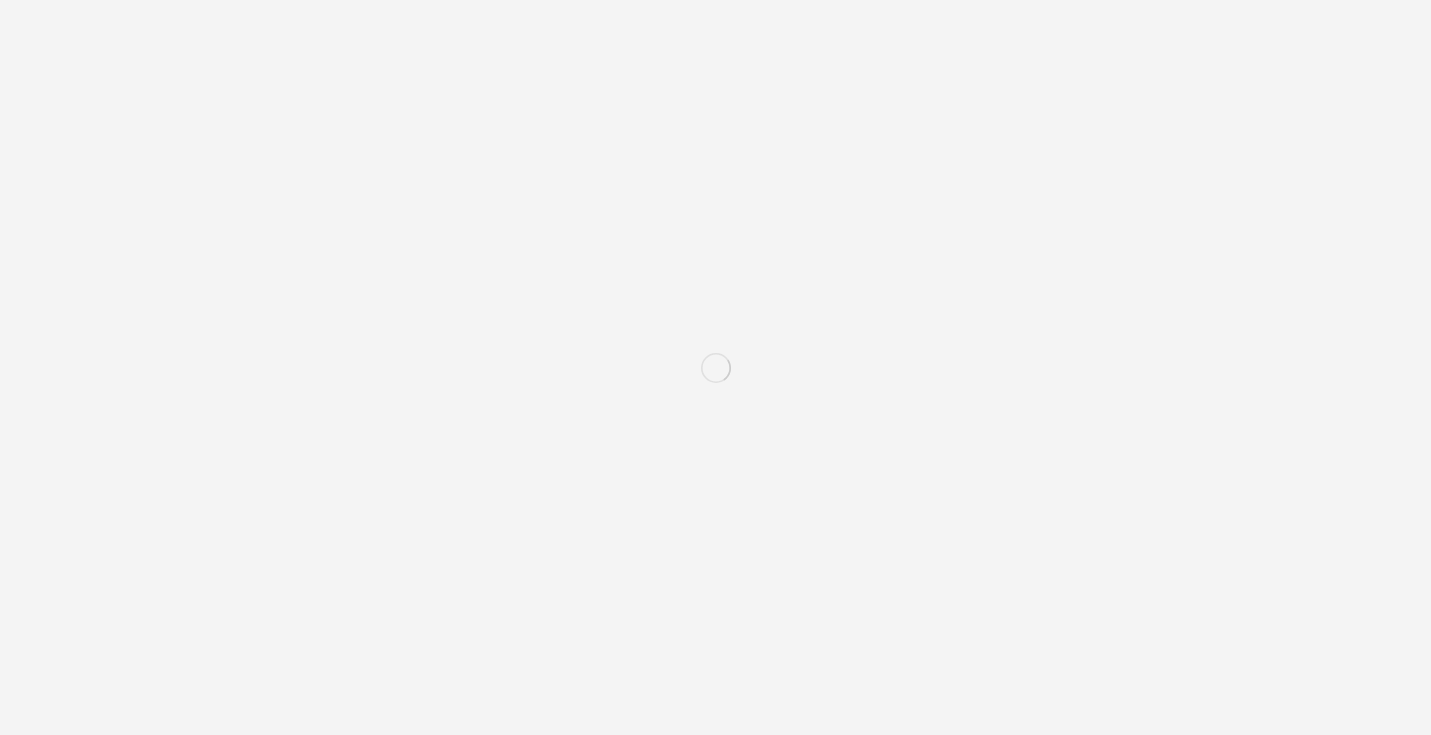 scroll, scrollTop: 0, scrollLeft: 0, axis: both 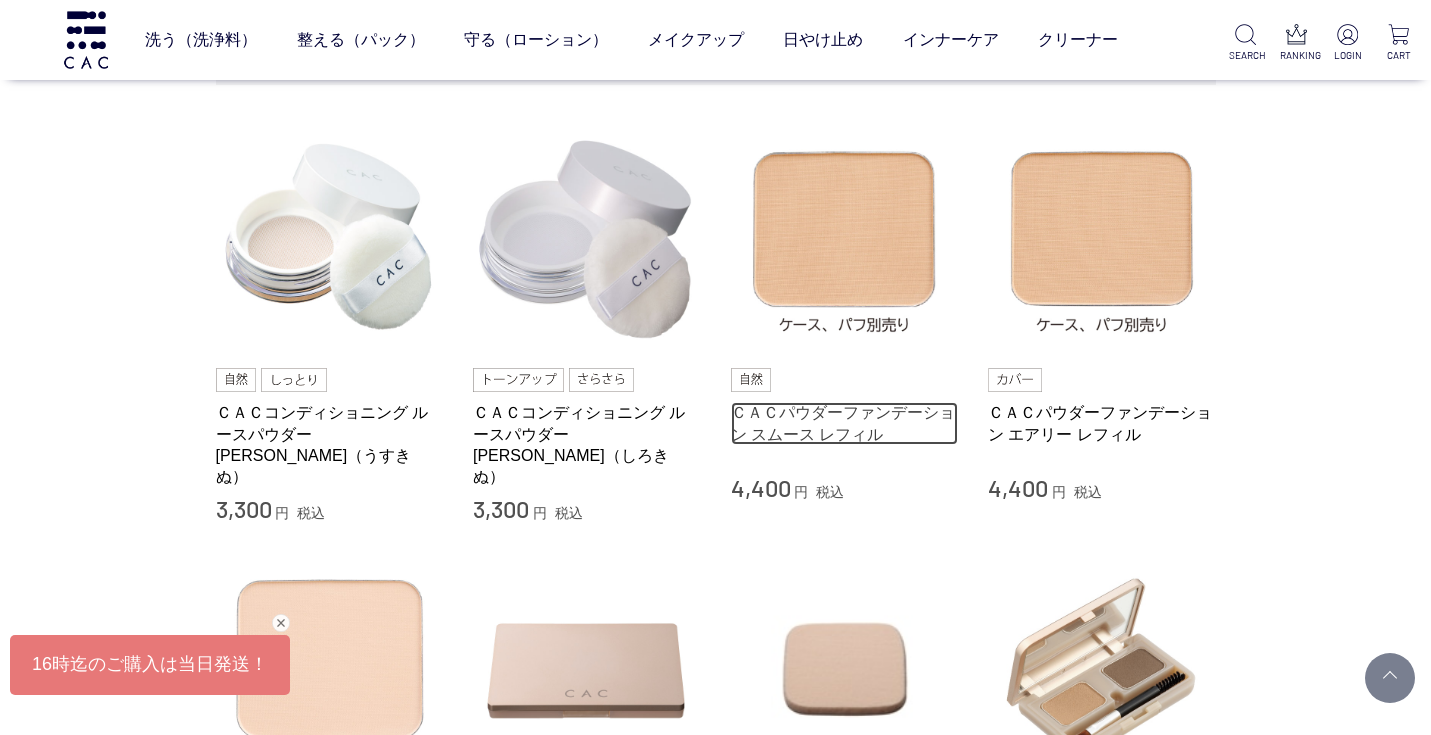 click on "ＣＡＣパウダーファンデーション スムース レフィル" at bounding box center [845, 423] 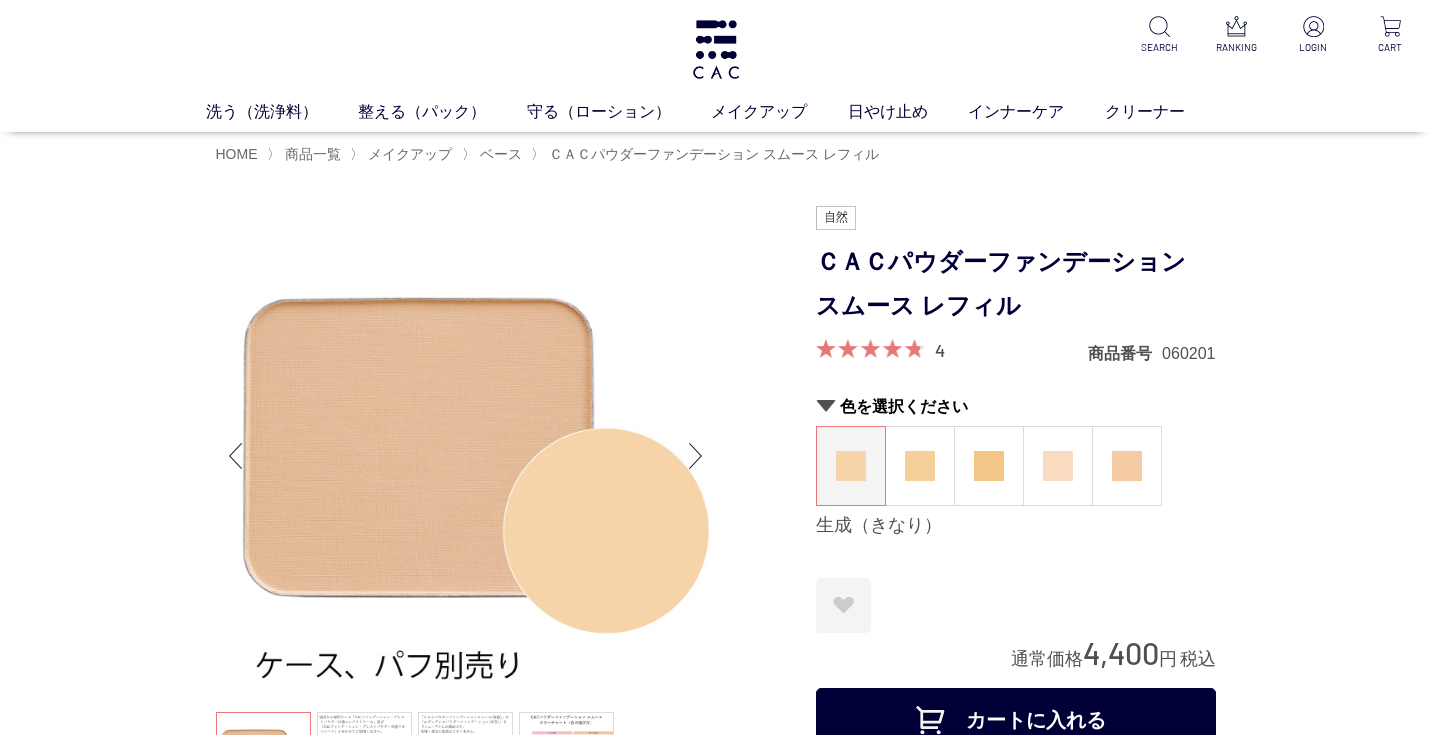 scroll, scrollTop: 76, scrollLeft: 0, axis: vertical 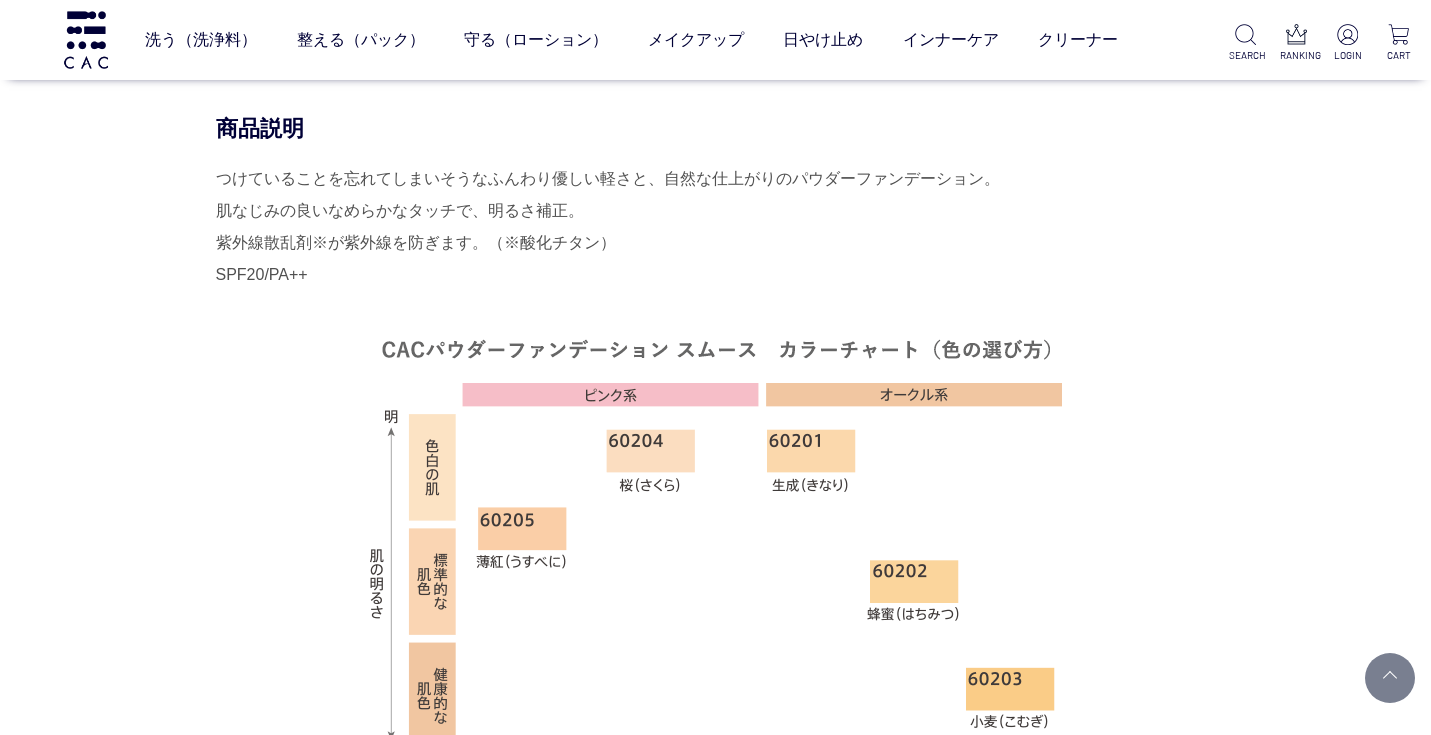 drag, startPoint x: 317, startPoint y: 273, endPoint x: 222, endPoint y: 273, distance: 95 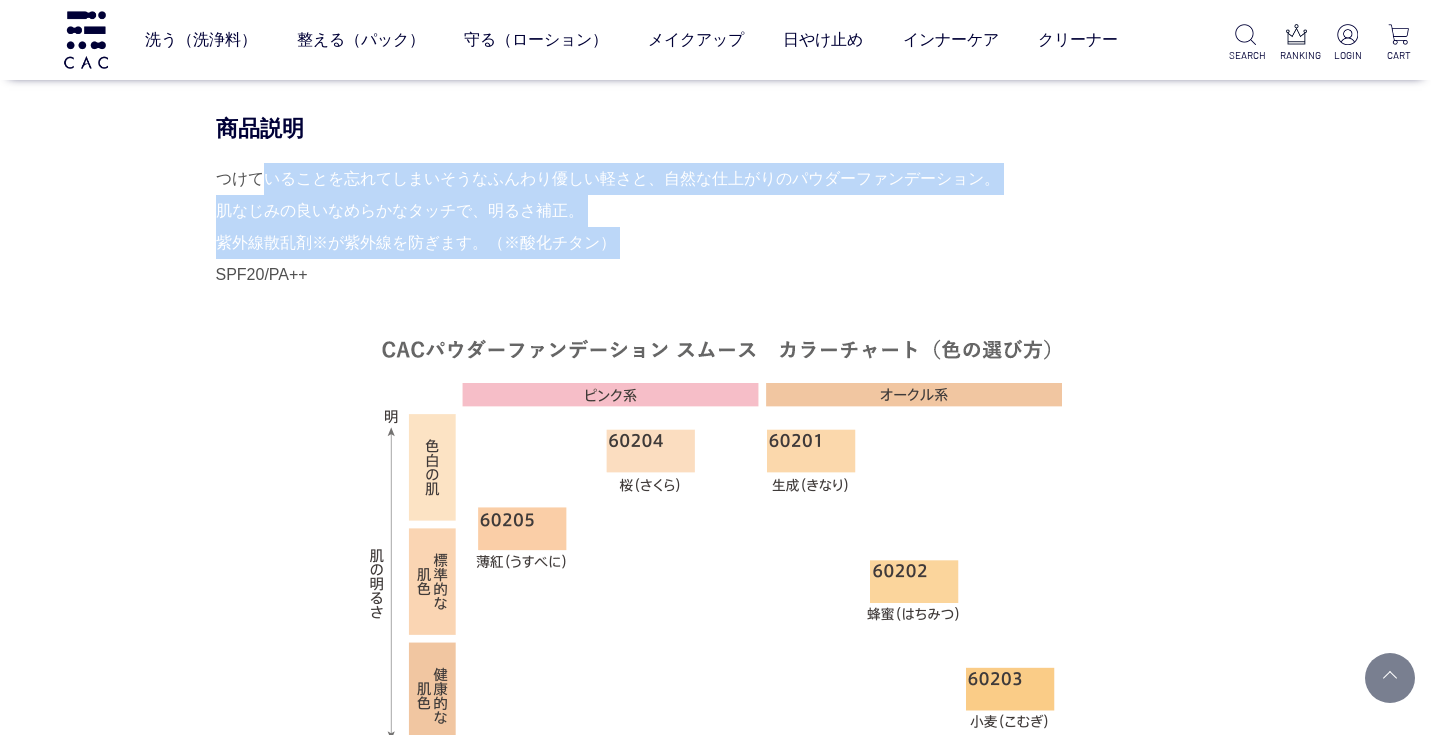 drag, startPoint x: 613, startPoint y: 245, endPoint x: 342, endPoint y: 168, distance: 281.7268 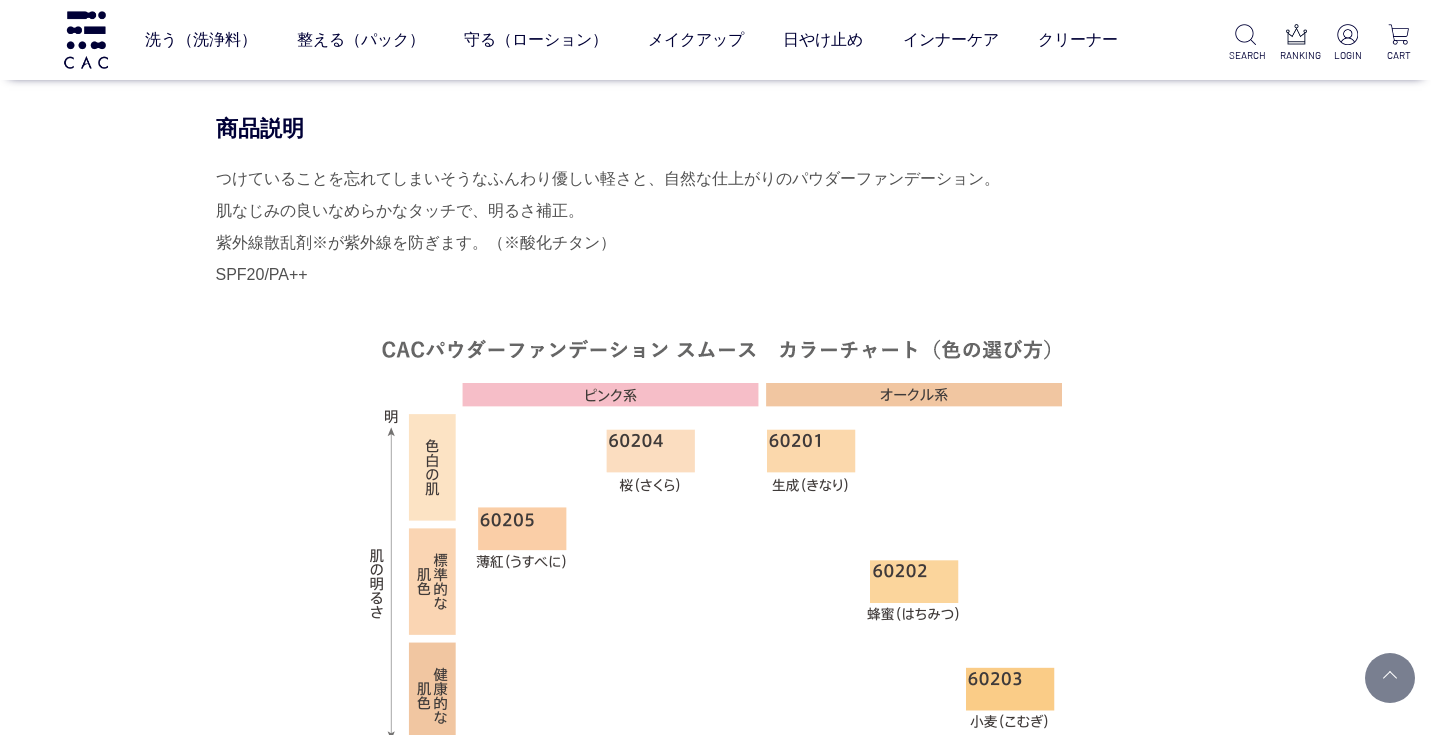 drag, startPoint x: 493, startPoint y: 167, endPoint x: 605, endPoint y: 257, distance: 143.6802 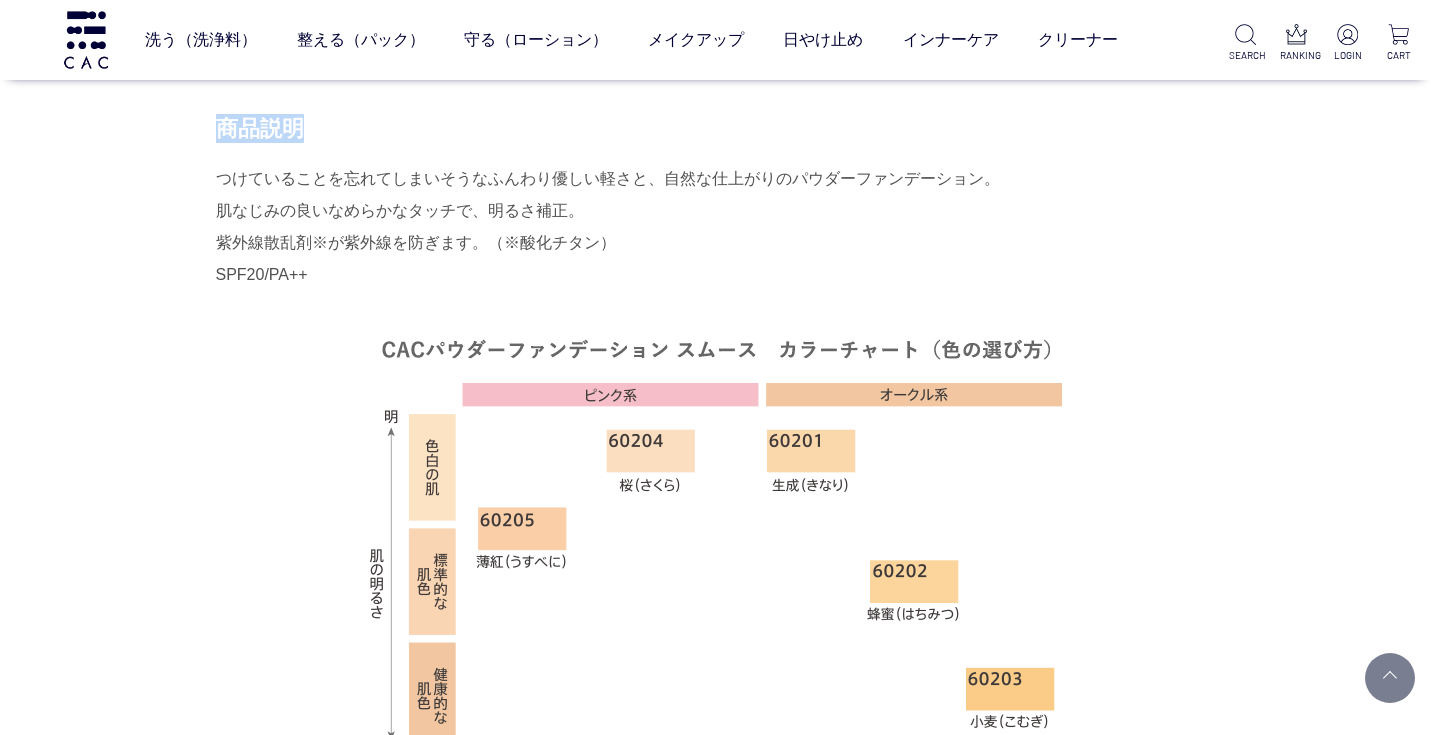 drag, startPoint x: 218, startPoint y: 126, endPoint x: 361, endPoint y: 142, distance: 143.89232 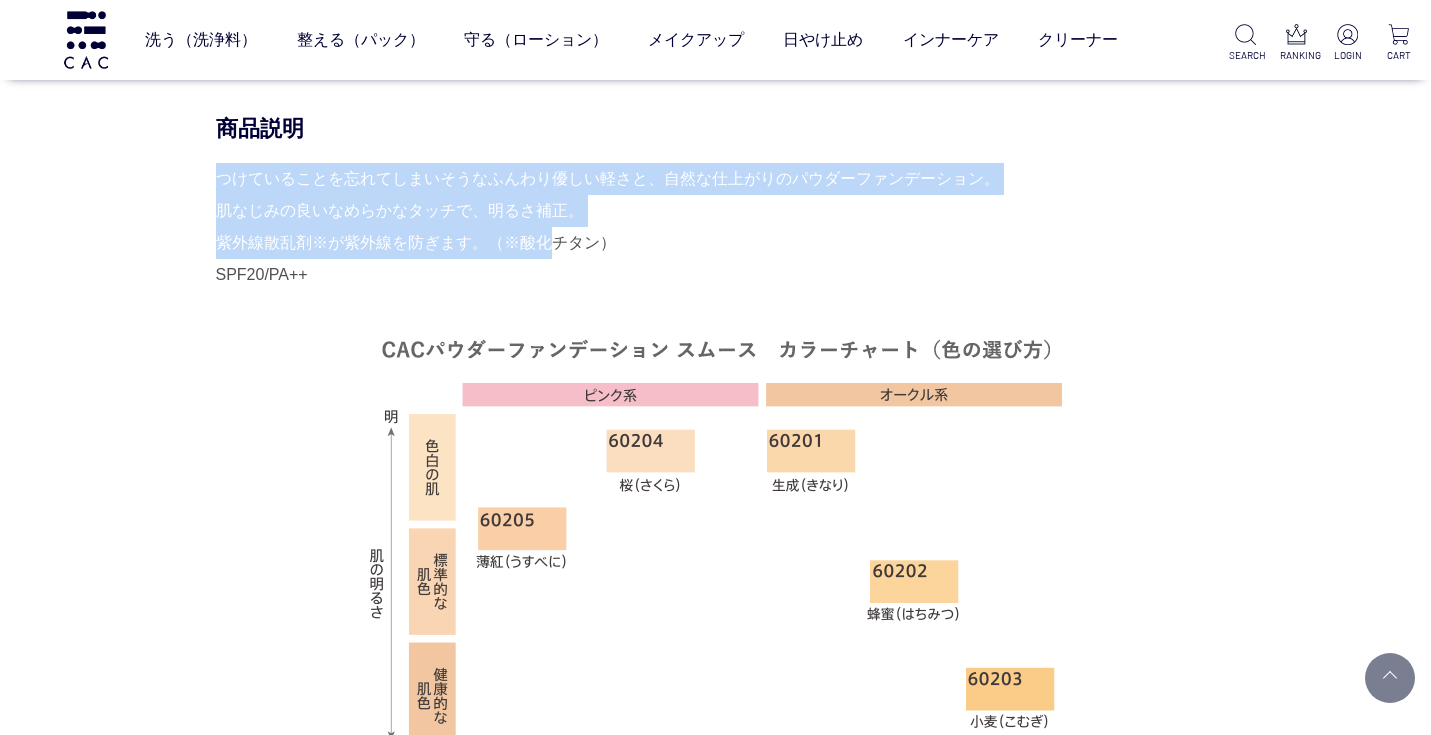 drag, startPoint x: 361, startPoint y: 142, endPoint x: 534, endPoint y: 253, distance: 205.54805 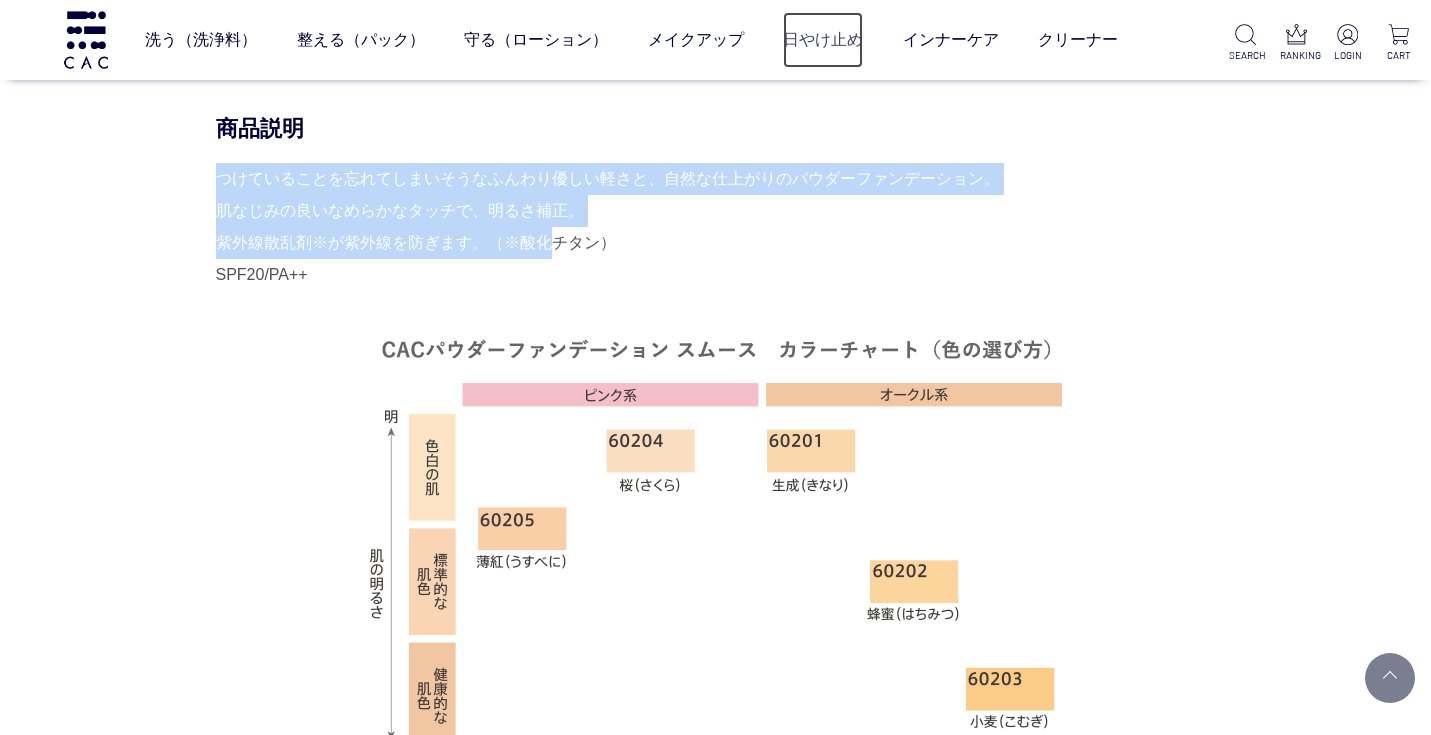 click on "日やけ止め" at bounding box center [823, 40] 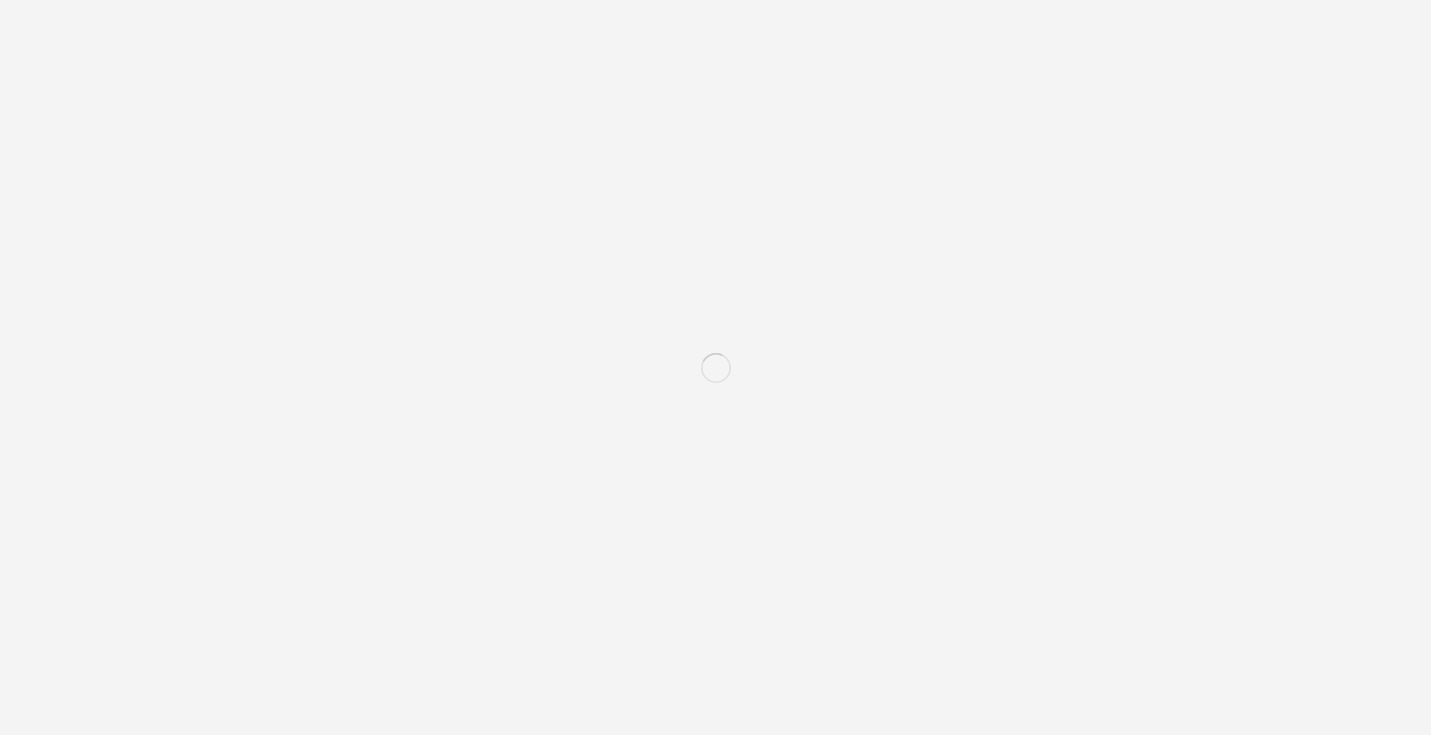 scroll, scrollTop: 0, scrollLeft: 0, axis: both 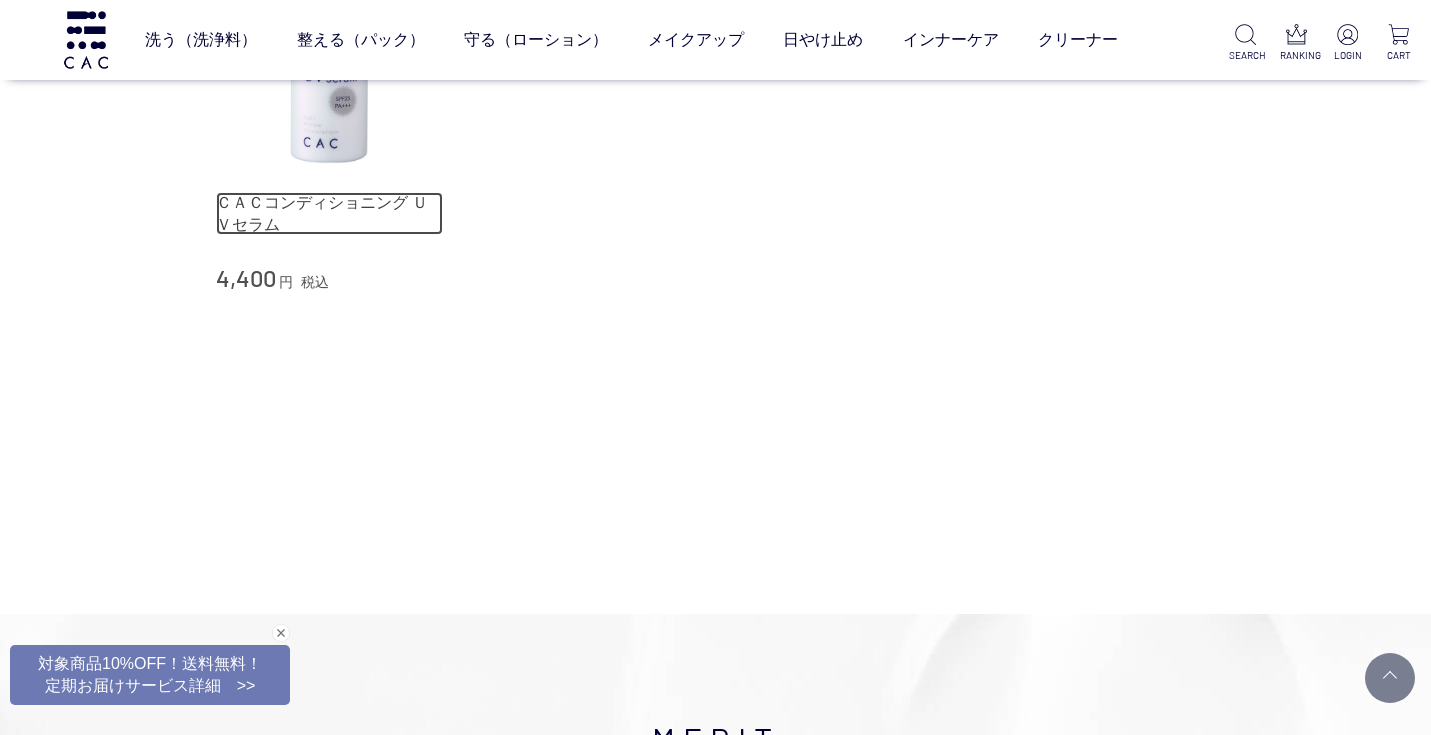 click on "ＣＡＣコンディショニング ＵＶセラム" at bounding box center [330, 213] 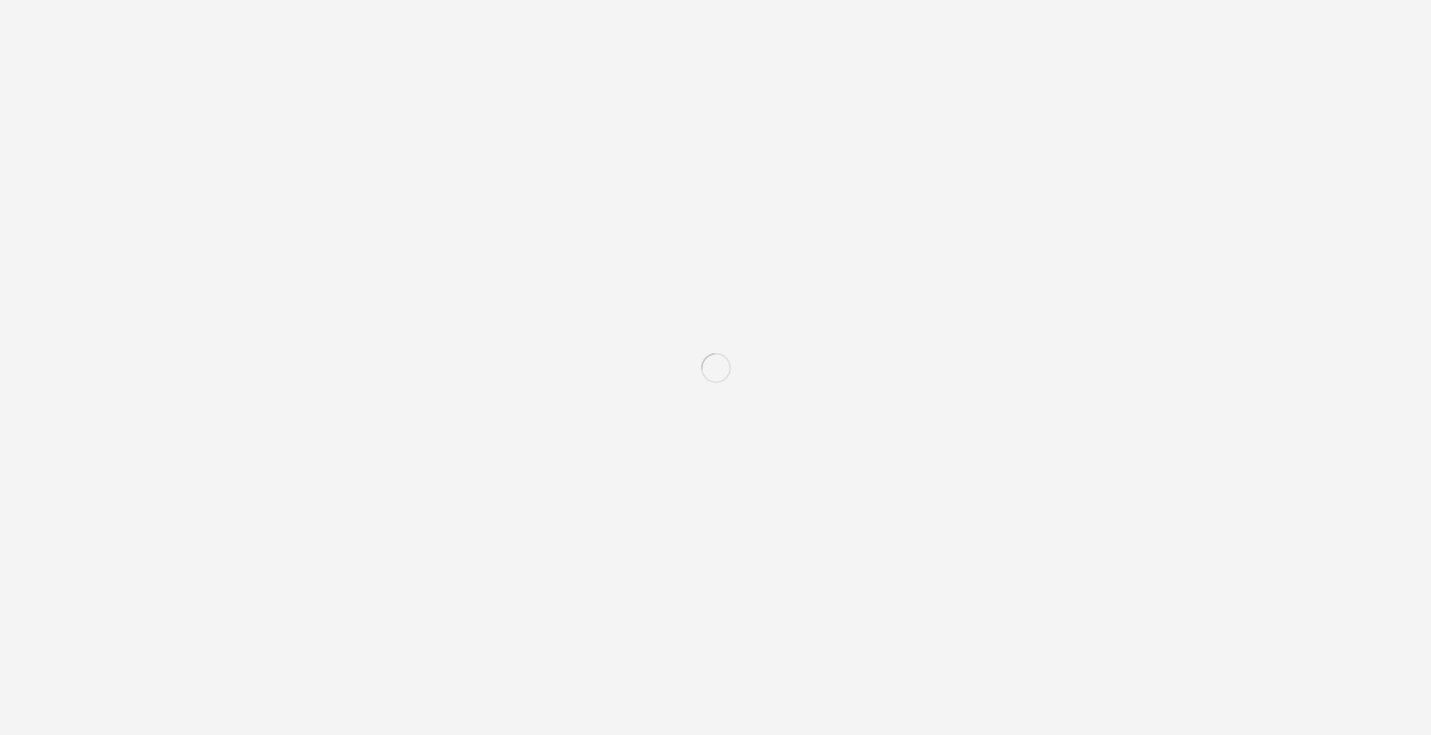 scroll, scrollTop: 0, scrollLeft: 0, axis: both 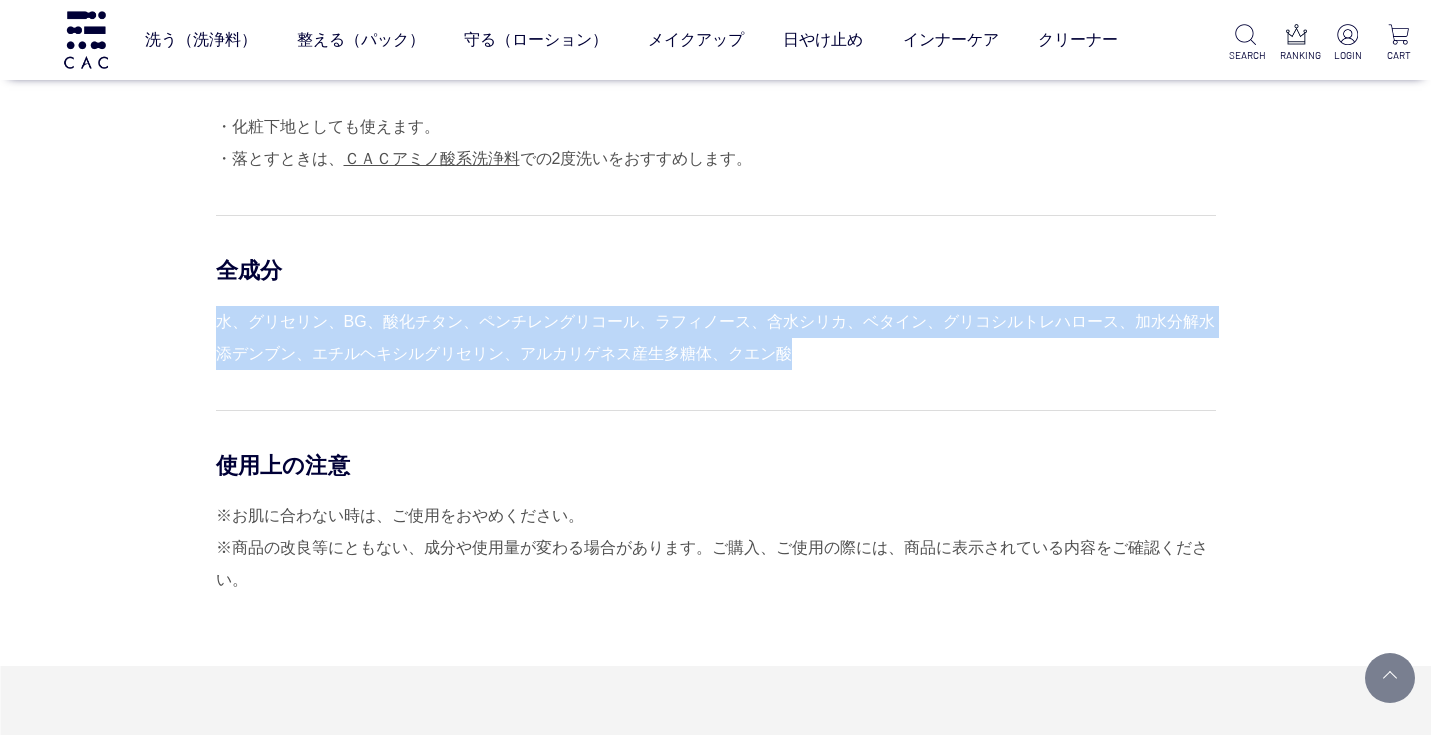 drag, startPoint x: 836, startPoint y: 357, endPoint x: 773, endPoint y: 264, distance: 112.32987 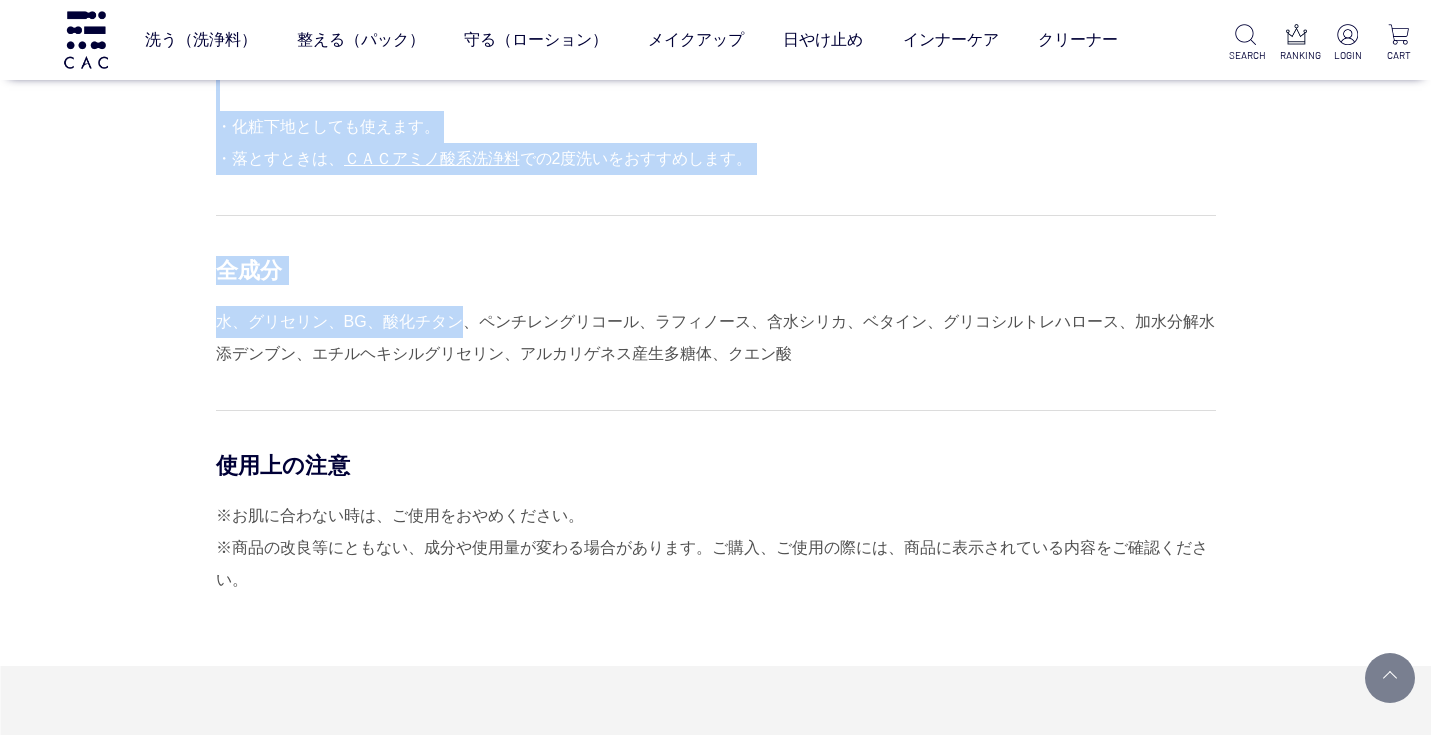 drag, startPoint x: 214, startPoint y: 319, endPoint x: 465, endPoint y: 316, distance: 251.01793 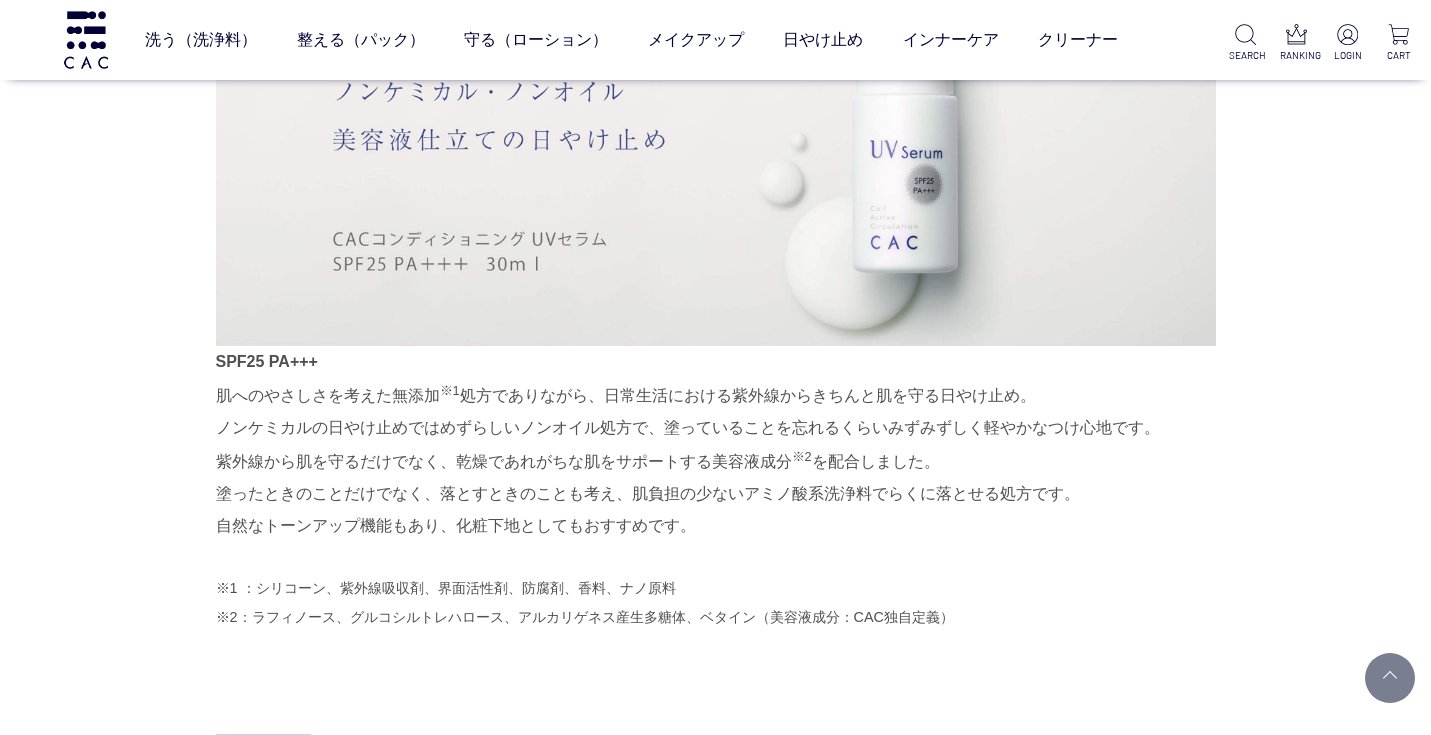 scroll, scrollTop: 1151, scrollLeft: 0, axis: vertical 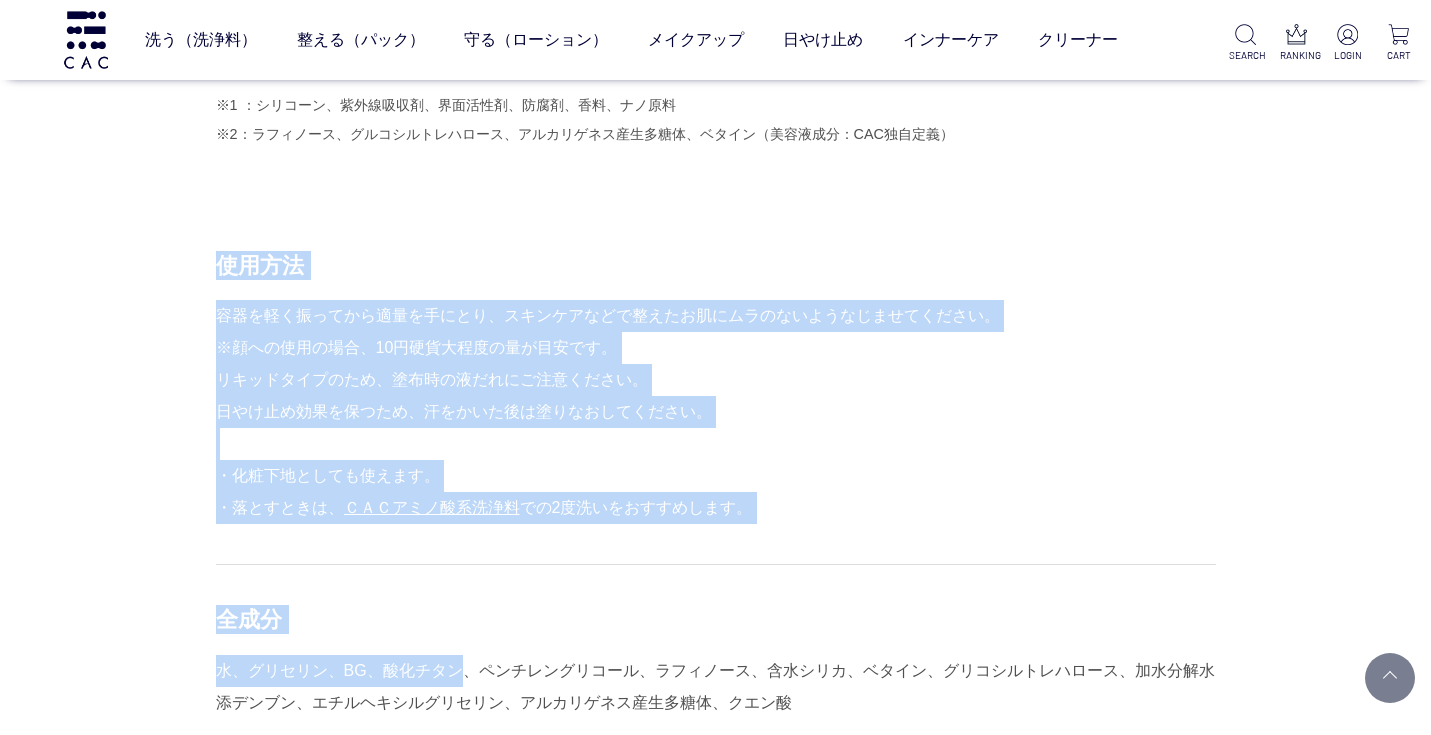 click on "容器を軽く振ってから適量を手にとり、スキンケアなどで整えたお肌にムラのないようなじませてください。
※顔への使用の場合、10円硬貨大程度の量が目安です。
リキッドタイプのため、塗布時の液だれにご注意ください。
日やけ止め効果を保つため、汗をかいた後は塗りなおしてください。
・化粧下地としても使えます。
・落とすときは、 ＣＡＣアミノ酸系洗浄料 での2度洗いをおすすめします。" at bounding box center (716, 412) 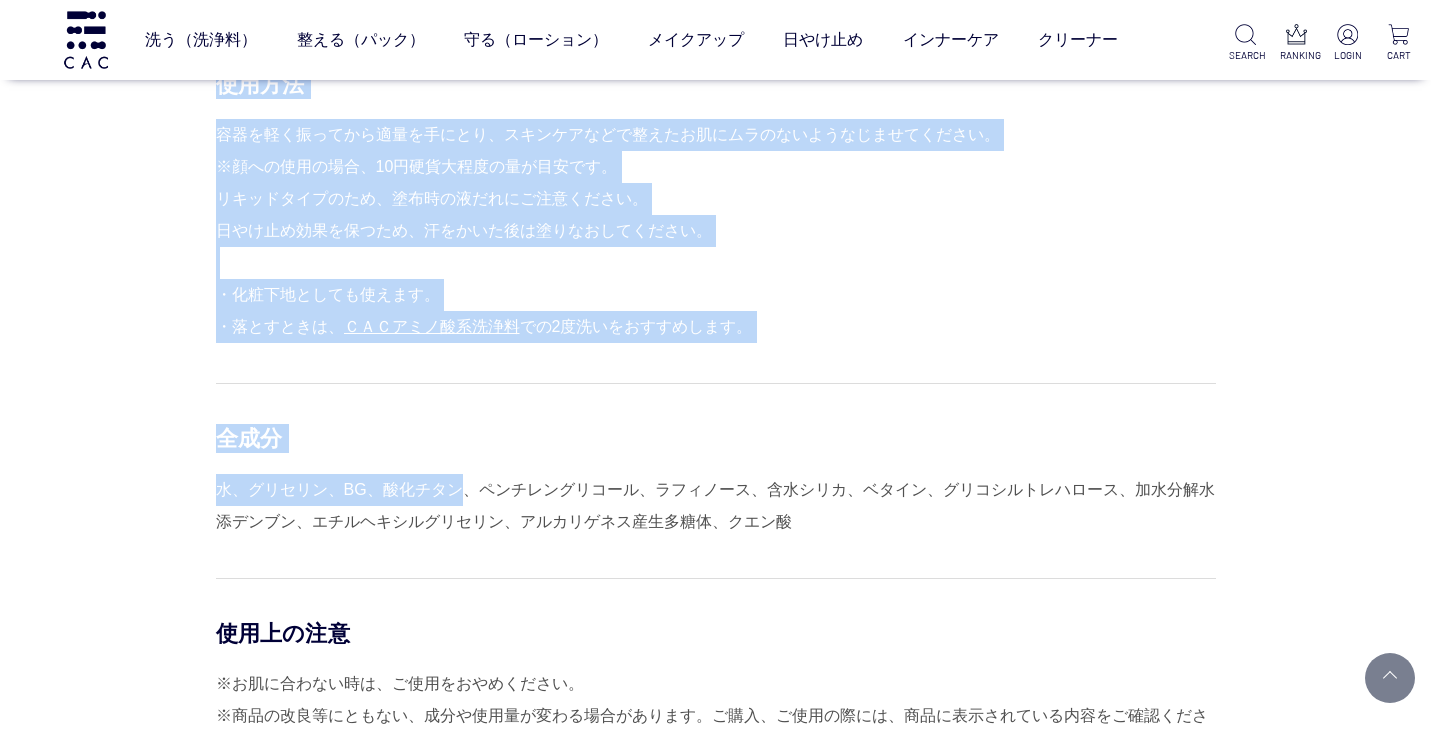 scroll, scrollTop: 1817, scrollLeft: 0, axis: vertical 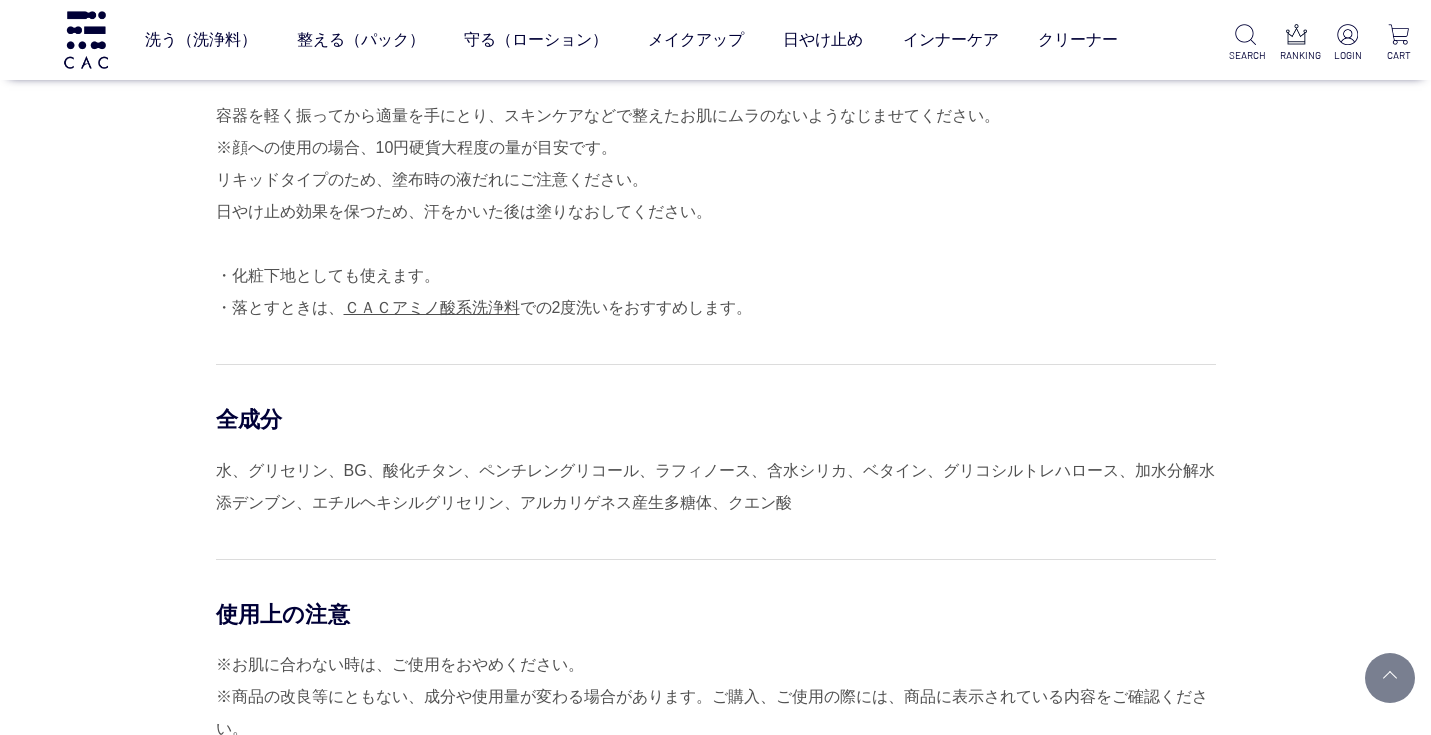 click on "全成分
水、グリセリン、BG、酸化チタン、ペンチレングリコール、ラフィノース、含水シリカ、ベタイン、グリコシルトレハロース、加水分解水添デンブン、エチルヘキシルグリセリン、アルカリゲネス産生多糖体、クエン酸" at bounding box center [716, 441] 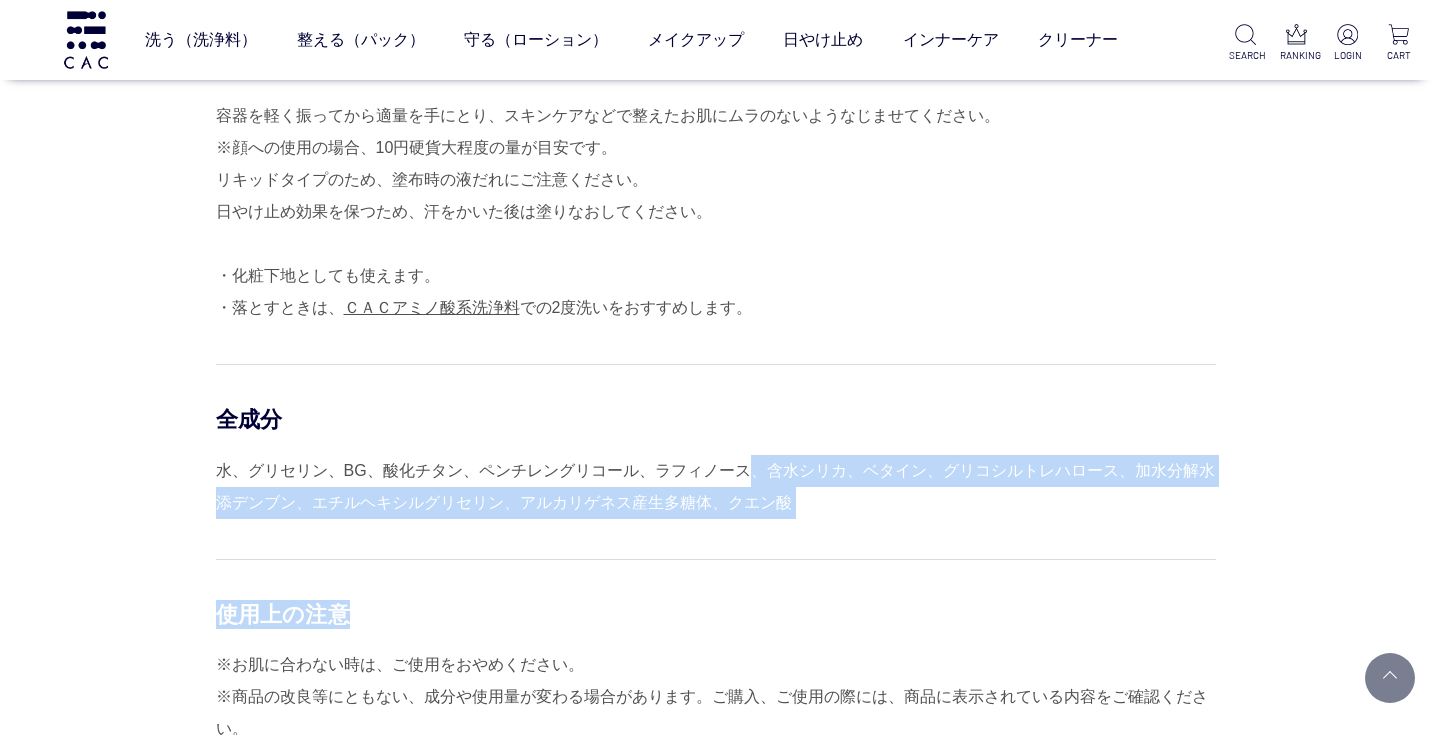 drag, startPoint x: 744, startPoint y: 435, endPoint x: 825, endPoint y: 523, distance: 119.60351 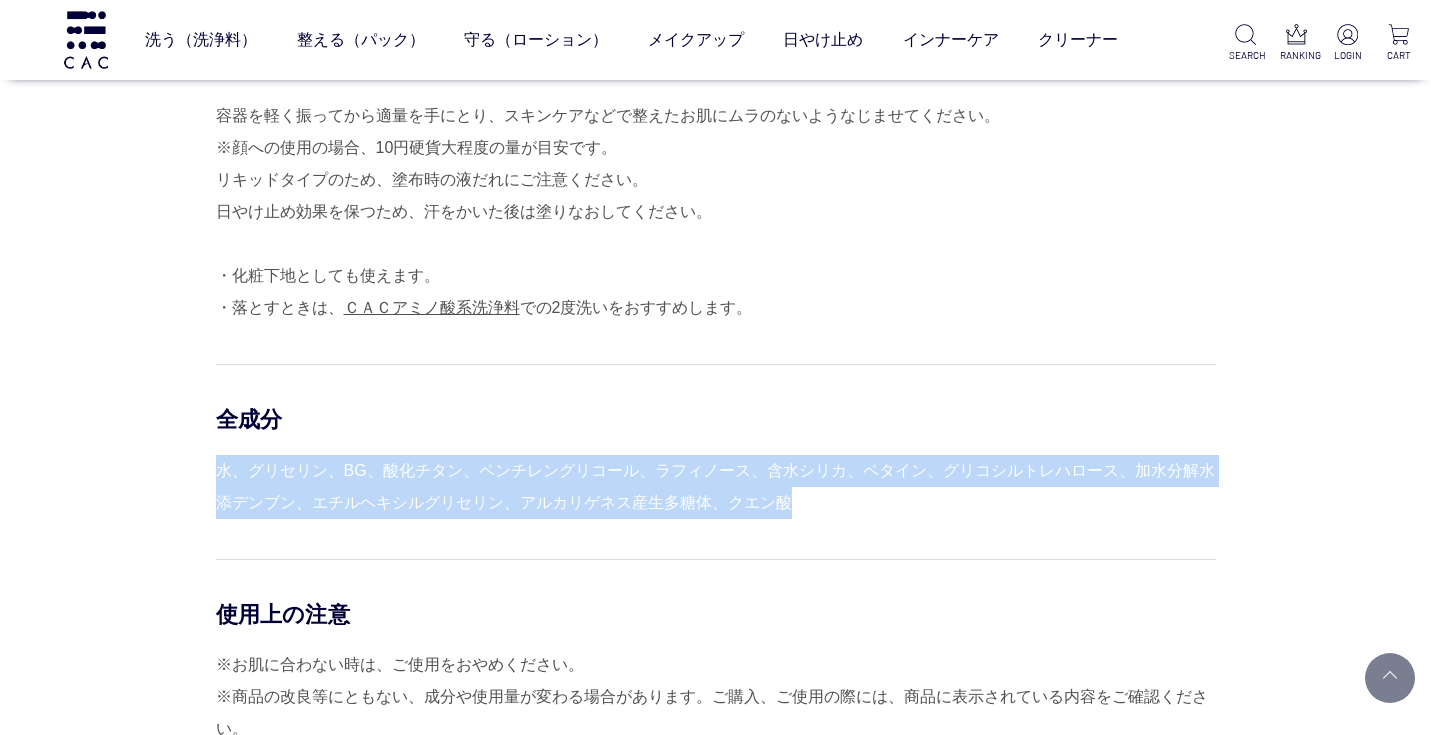drag, startPoint x: 803, startPoint y: 515, endPoint x: 674, endPoint y: 422, distance: 159.0283 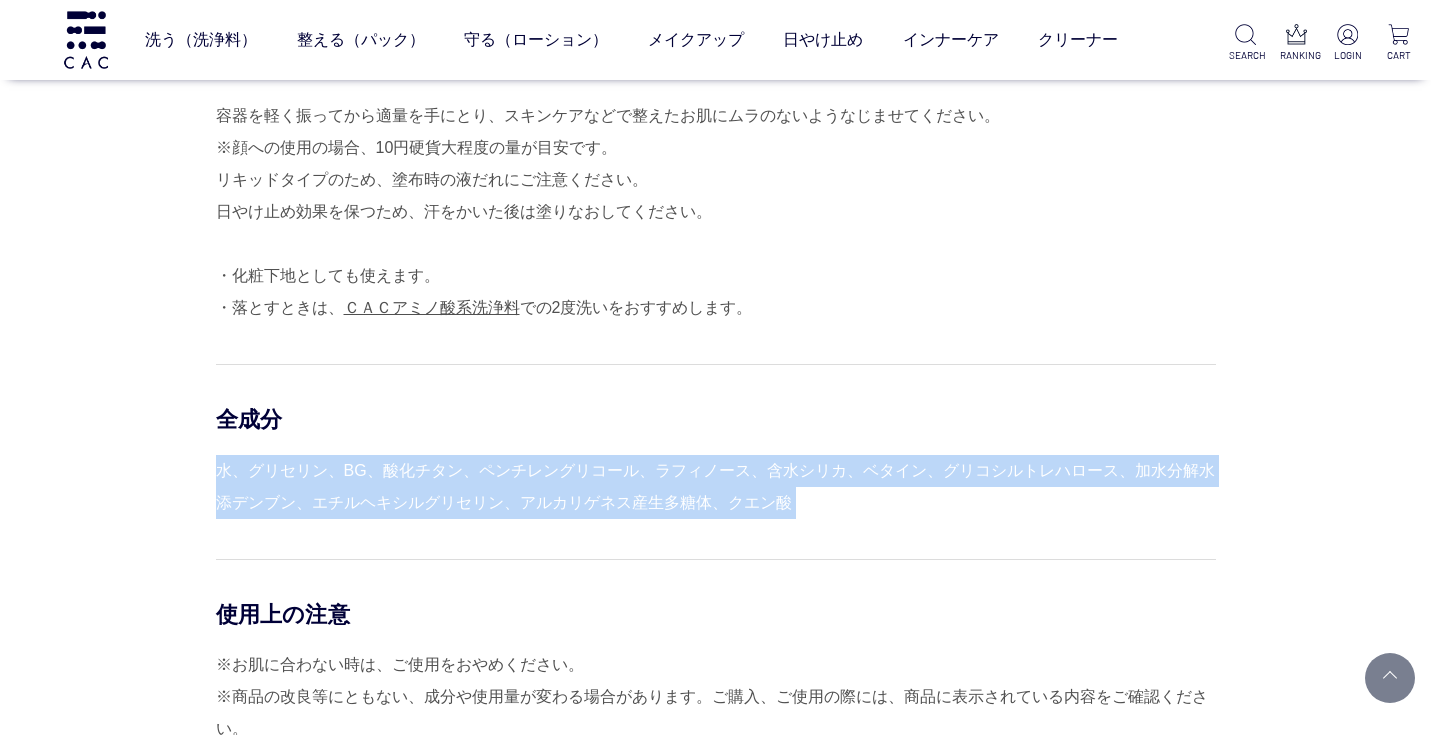 drag, startPoint x: 594, startPoint y: 417, endPoint x: 997, endPoint y: 505, distance: 412.49606 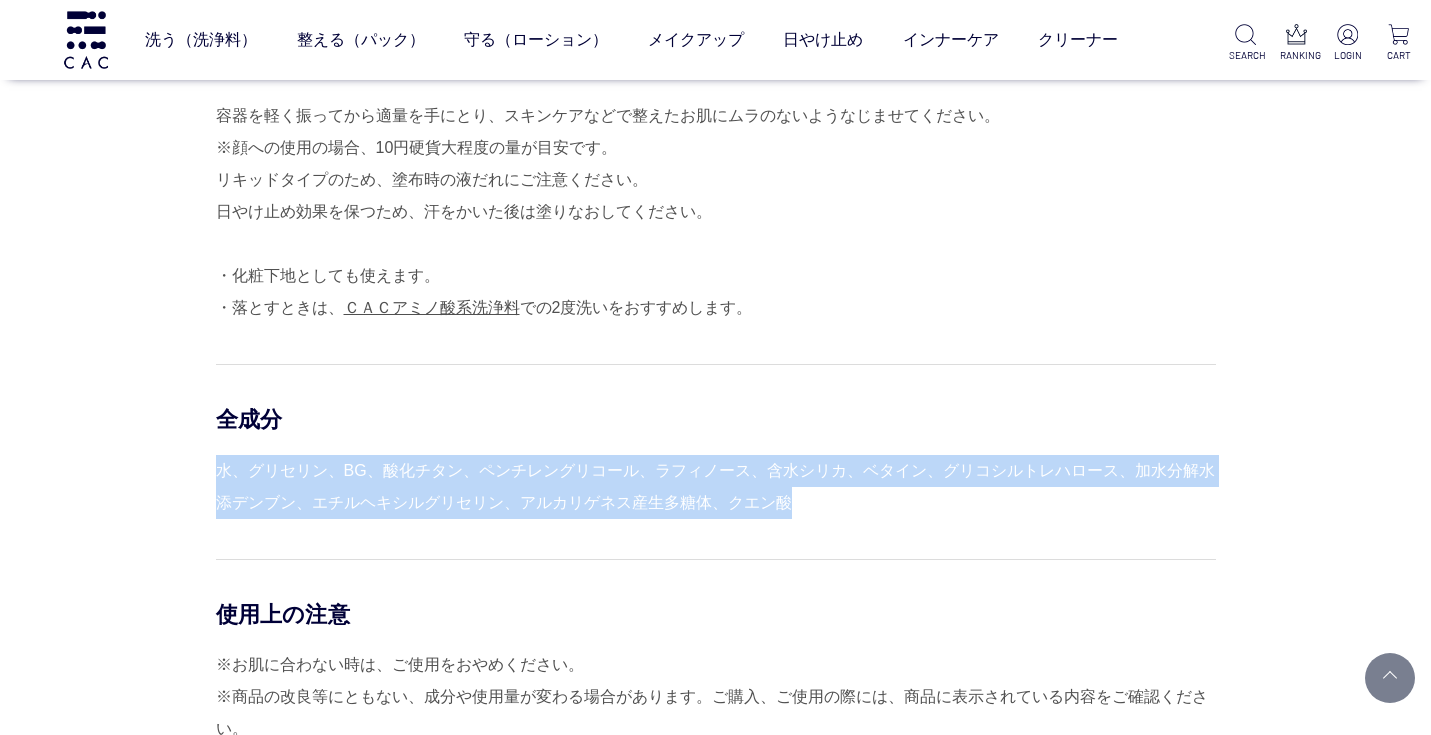 drag, startPoint x: 907, startPoint y: 501, endPoint x: 793, endPoint y: 417, distance: 141.60509 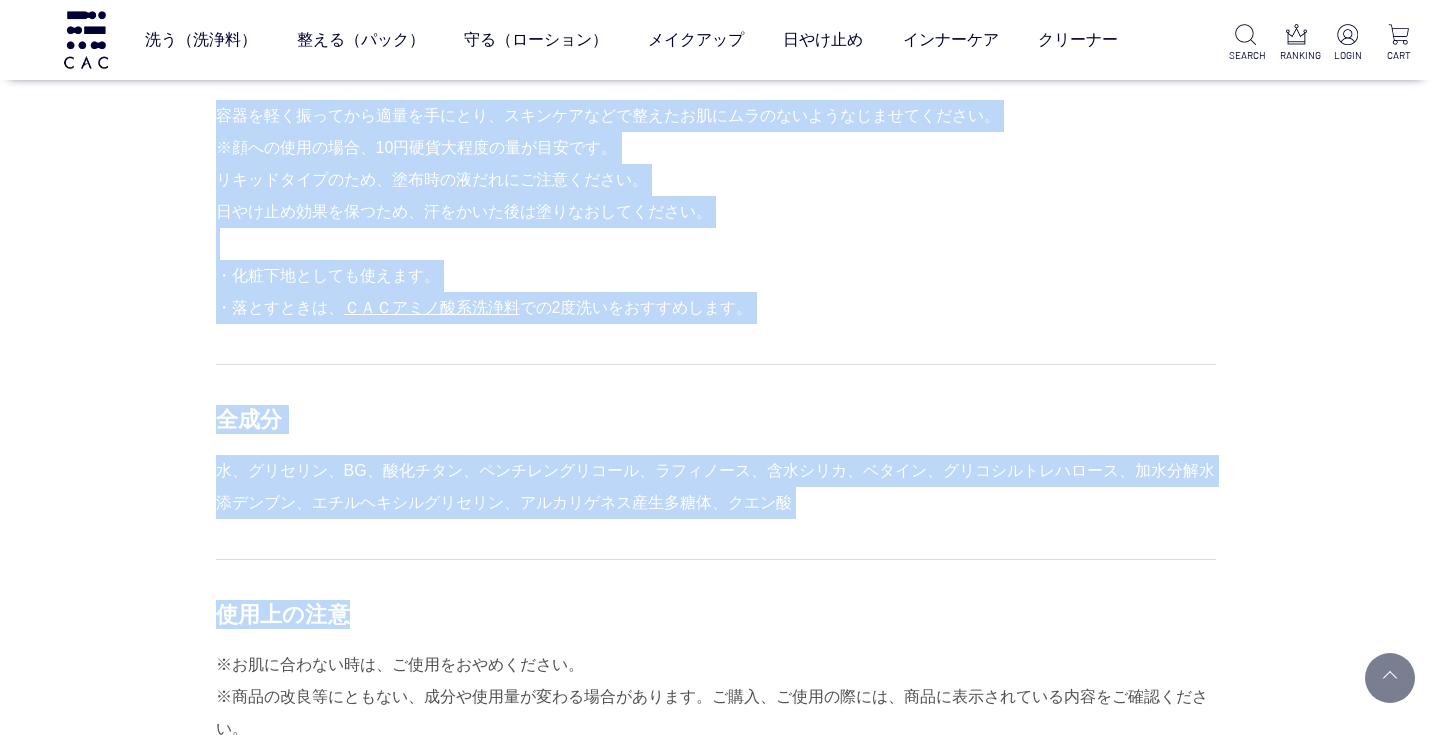 drag, startPoint x: 205, startPoint y: 461, endPoint x: 863, endPoint y: 522, distance: 660.8215 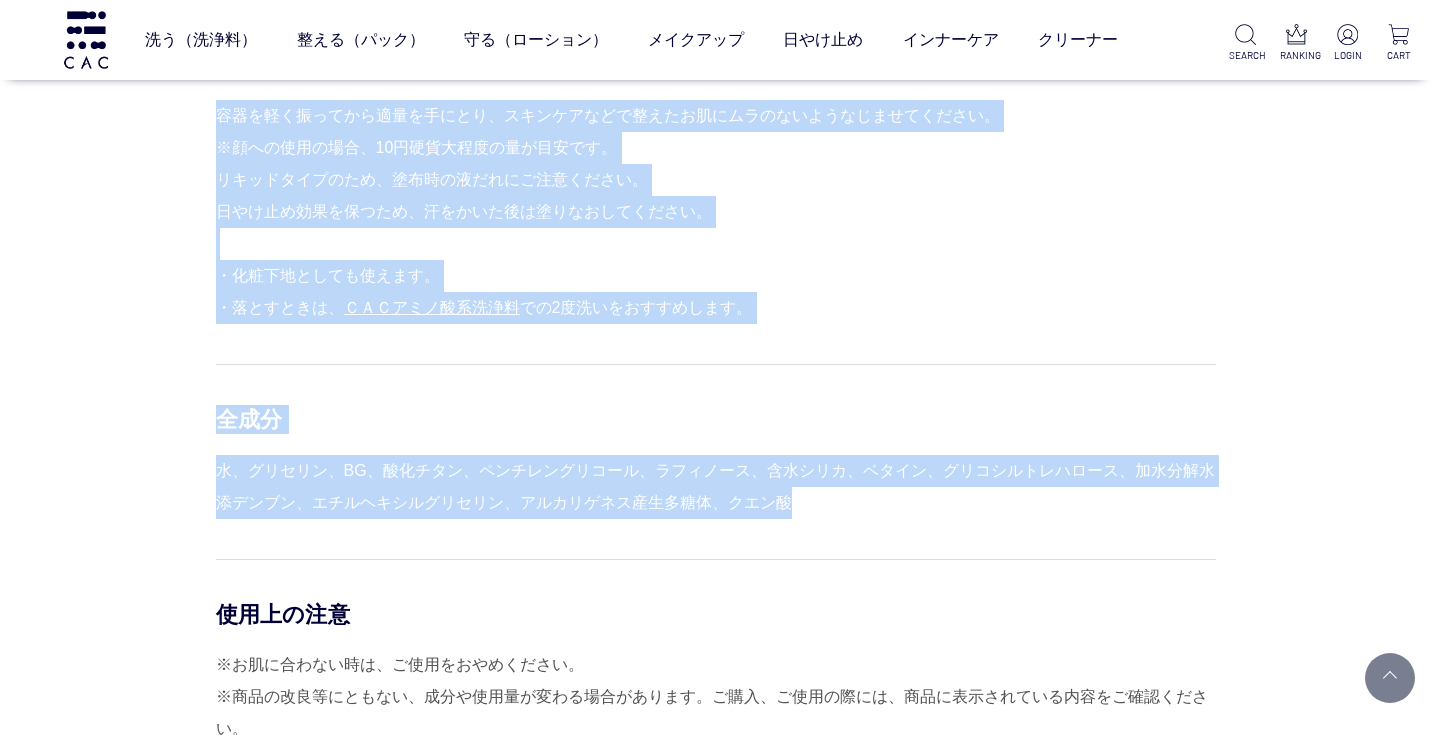 drag, startPoint x: 826, startPoint y: 517, endPoint x: 209, endPoint y: 467, distance: 619.02264 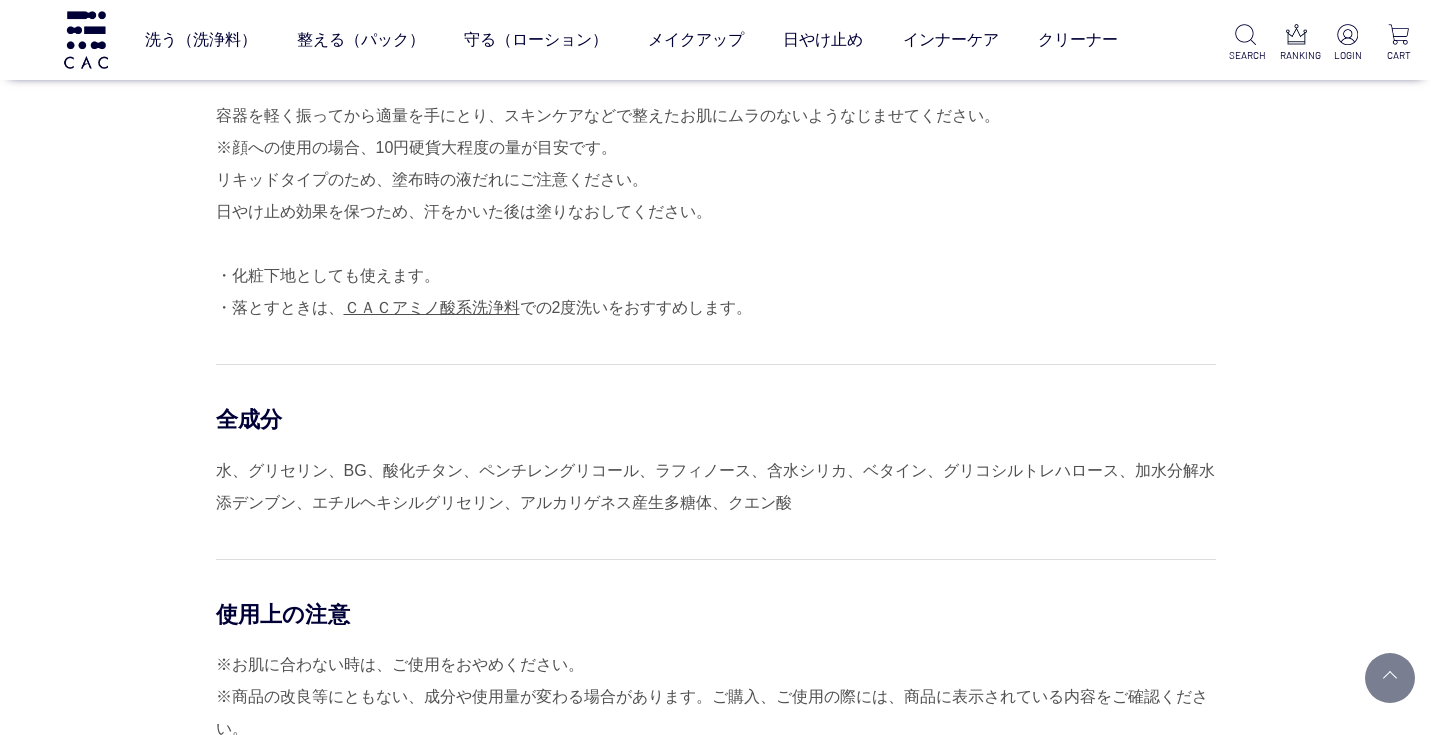 click on "使用方法
容器を軽く振ってから適量を手にとり、スキンケアなどで整えたお肌にムラのないようなじませてください。
※顔への使用の場合、10円硬貨大程度の量が目安です。
リキッドタイプのため、塗布時の液だれにご注意ください。
日やけ止め効果を保つため、汗をかいた後は塗りなおしてください。
・化粧下地としても使えます。
・落とすときは、 ＣＡＣアミノ酸系洗浄料 での2度洗いをおすすめします。
全成分
水、グリセリン、BG、酸化チタン、ペンチレングリコール、ラフィノース、含水シリカ、ベタイン、グリコシルトレハロース、加水分解水添デンブン、エチルヘキシルグリセリン、アルカリゲネス産生多糖体、クエン酸
使用上の注意
※お肌に合わない時は、ご使用をおやめください。" at bounding box center [716, 433] 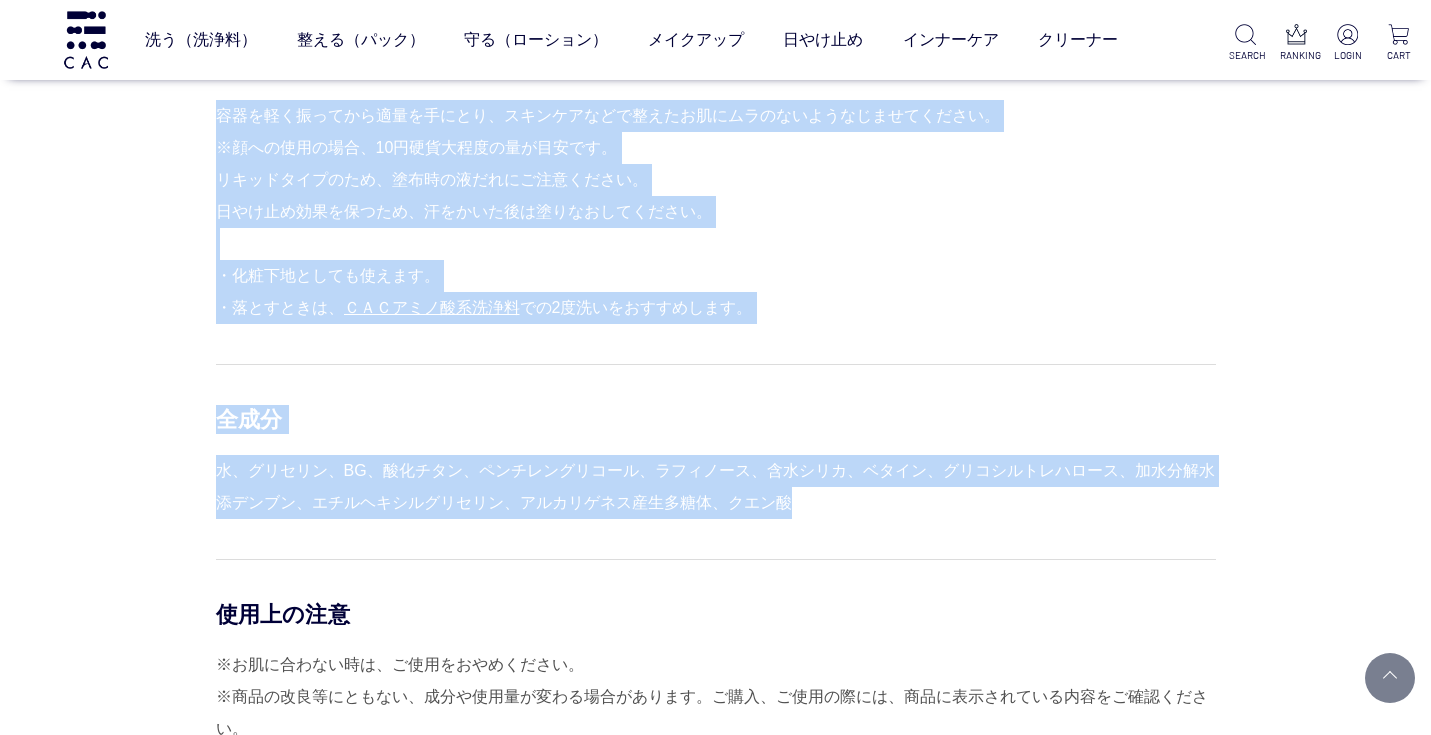 drag, startPoint x: 211, startPoint y: 468, endPoint x: 877, endPoint y: 508, distance: 667.20013 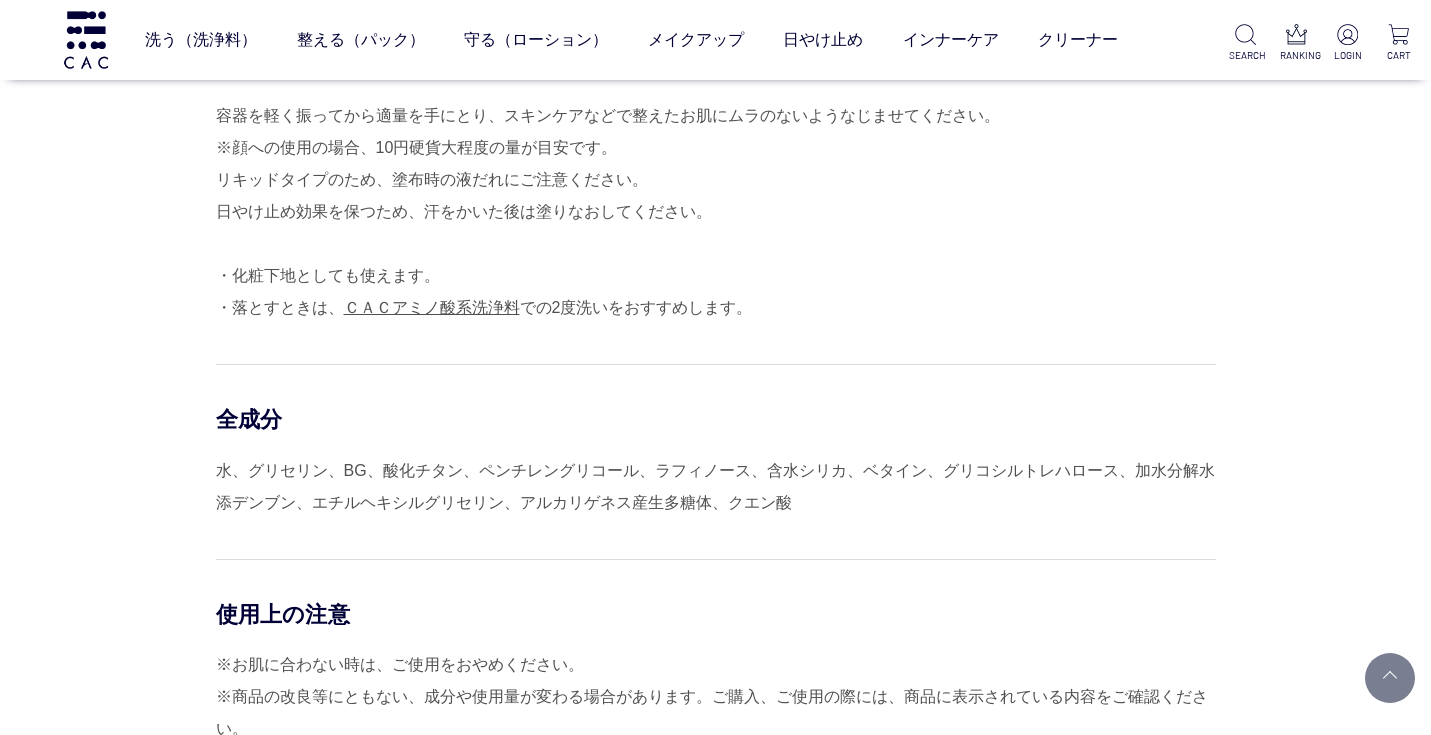 drag, startPoint x: 877, startPoint y: 508, endPoint x: 761, endPoint y: 526, distance: 117.388245 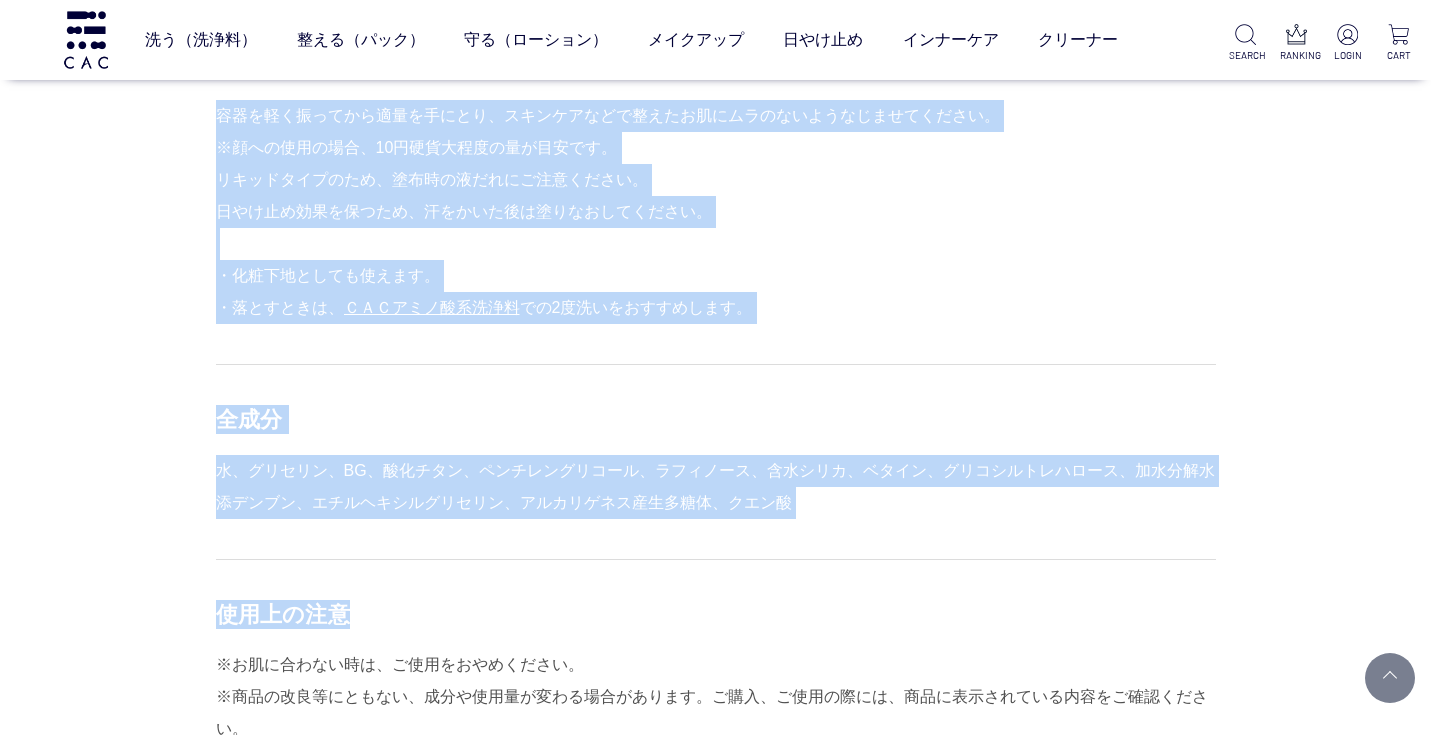 drag, startPoint x: 783, startPoint y: 522, endPoint x: 211, endPoint y: 405, distance: 583.8433 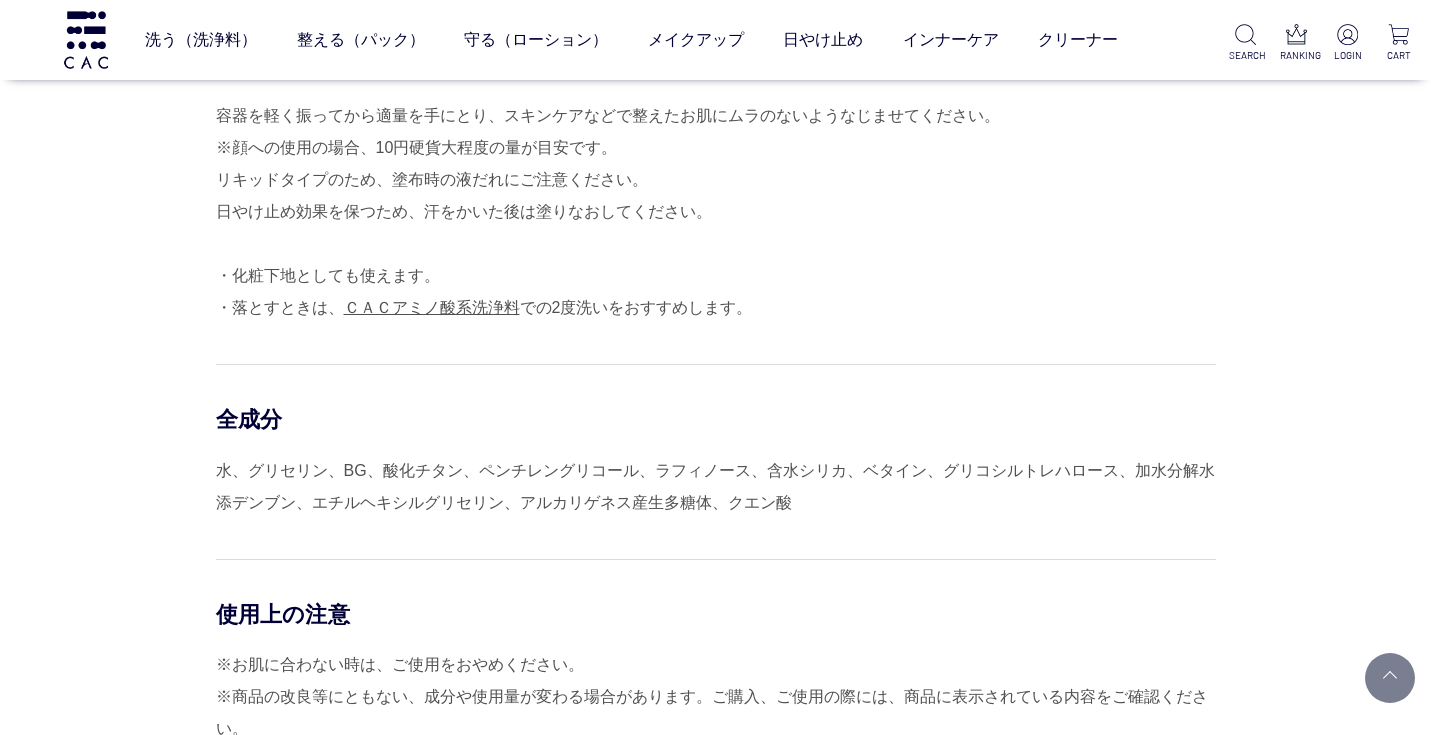 click on "使用方法
容器を軽く振ってから適量を手にとり、スキンケアなどで整えたお肌にムラのないようなじませてください。
※顔への使用の場合、10円硬貨大程度の量が目安です。
リキッドタイプのため、塗布時の液だれにご注意ください。
日やけ止め効果を保つため、汗をかいた後は塗りなおしてください。
・化粧下地としても使えます。
・落とすときは、 ＣＡＣアミノ酸系洗浄料 での2度洗いをおすすめします。
全成分
水、グリセリン、BG、酸化チタン、ペンチレングリコール、ラフィノース、含水シリカ、ベタイン、グリコシルトレハロース、加水分解水添デンブン、エチルヘキシルグリセリン、アルカリゲネス産生多糖体、クエン酸
使用上の注意
※お肌に合わない時は、ご使用をおやめください。" at bounding box center (716, 433) 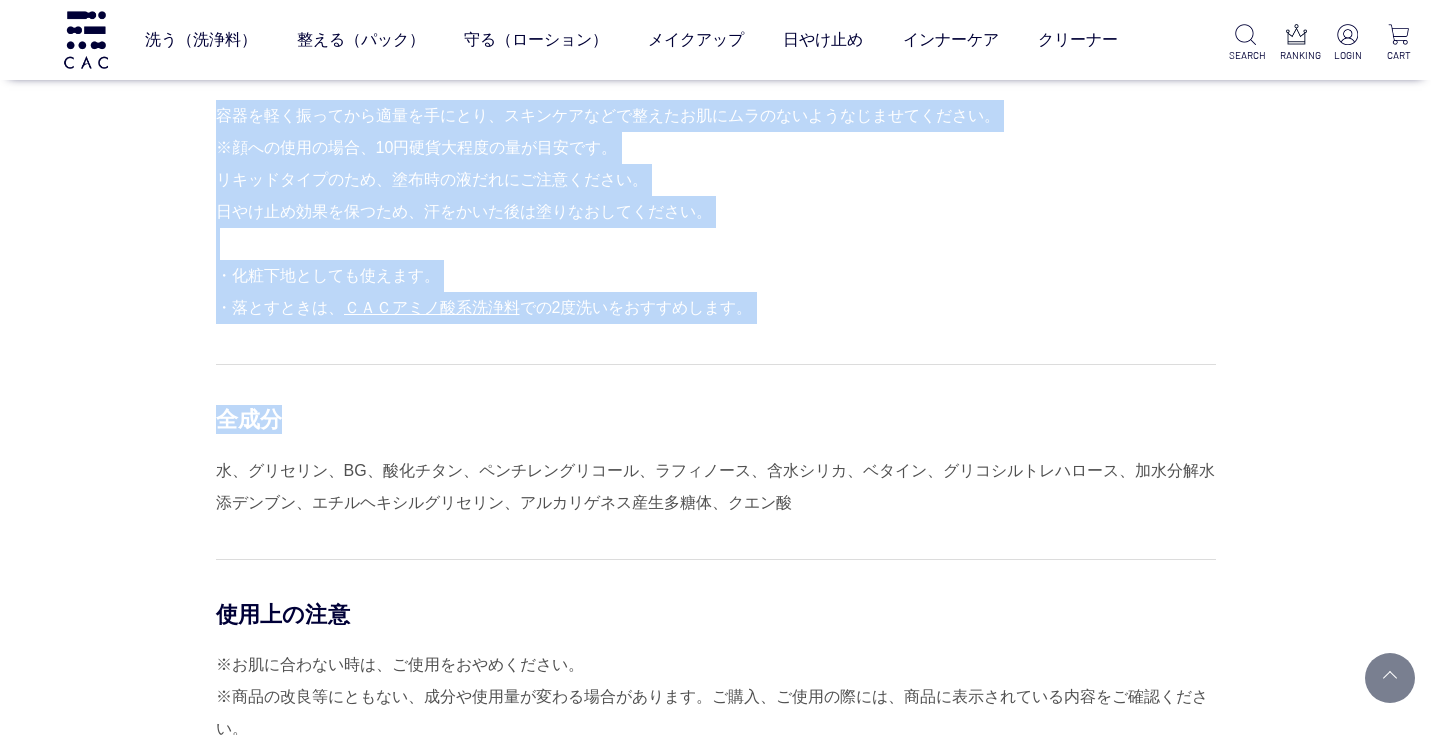 drag, startPoint x: 214, startPoint y: 405, endPoint x: 318, endPoint y: 430, distance: 106.96261 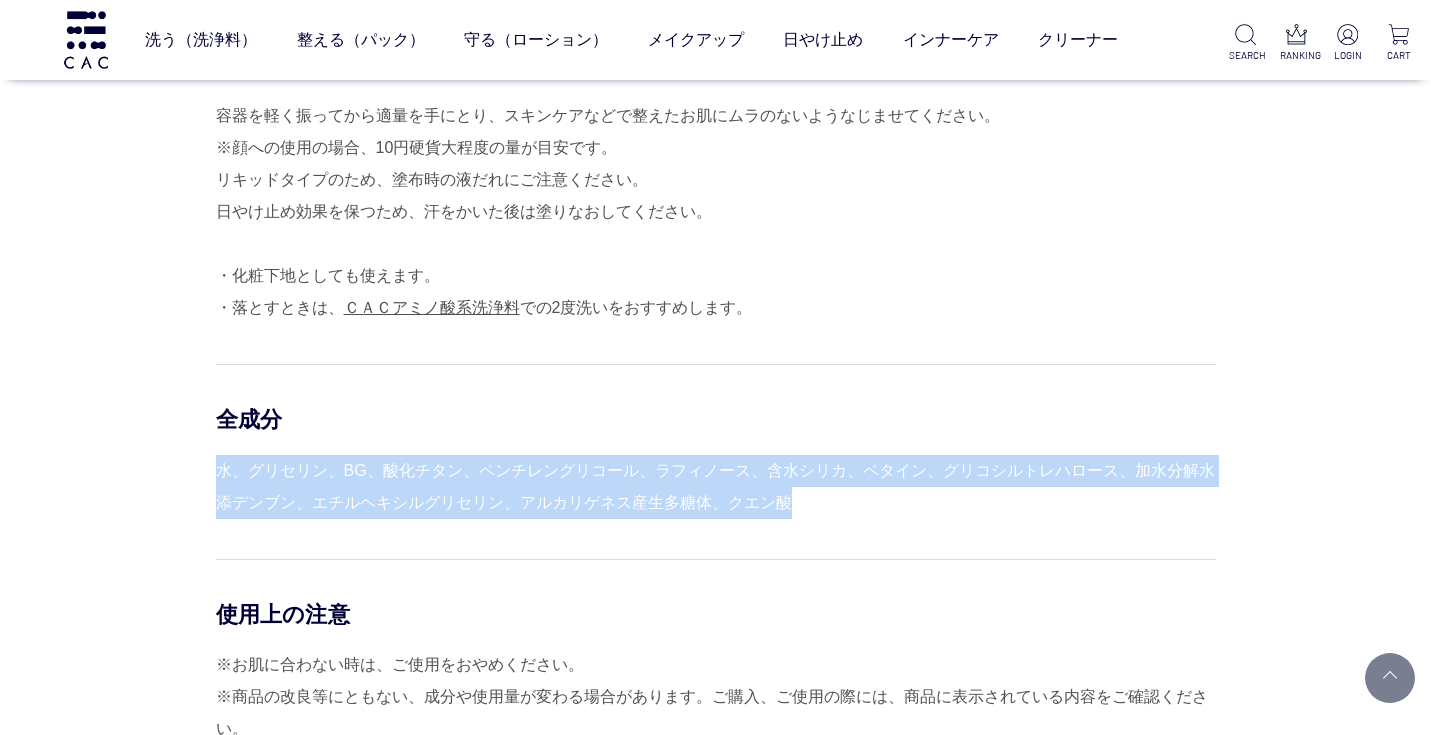 drag, startPoint x: 284, startPoint y: 404, endPoint x: 833, endPoint y: 504, distance: 558.03314 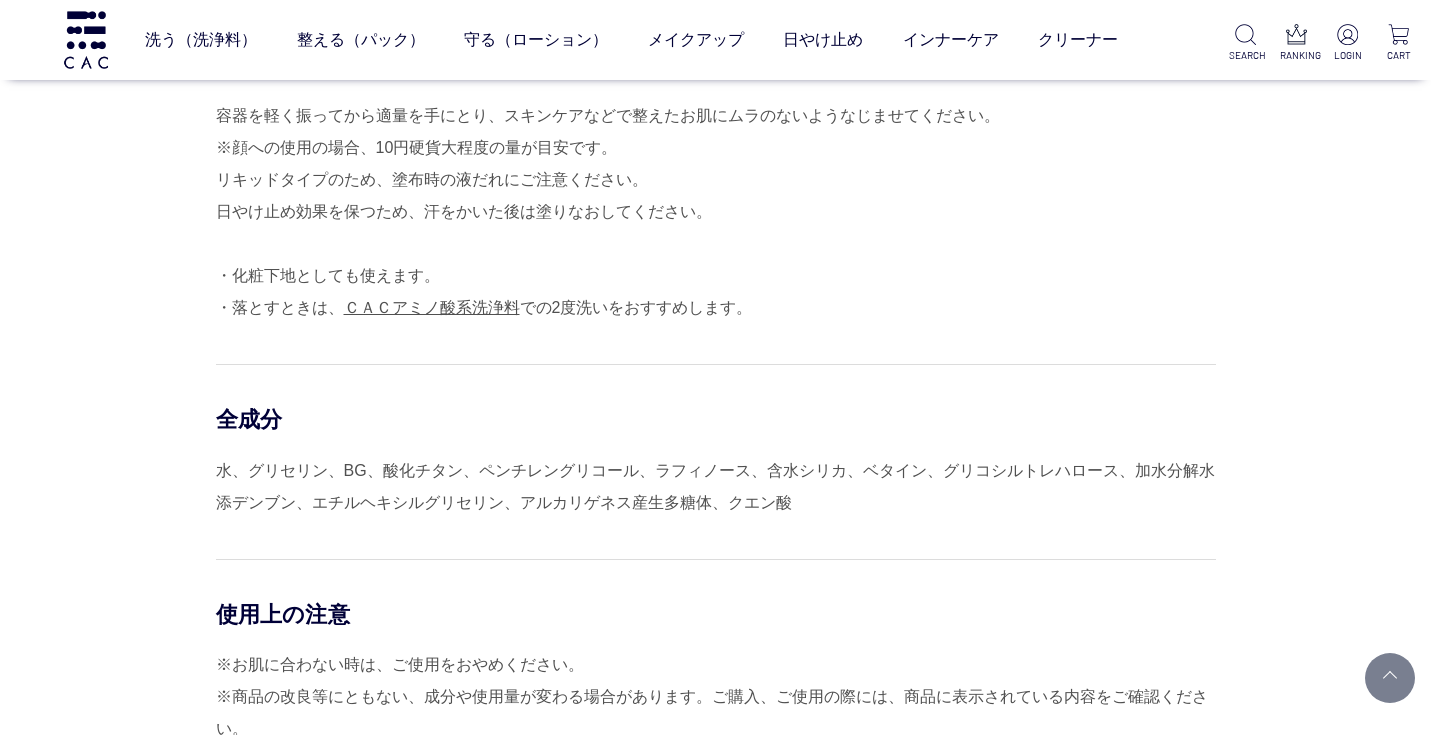 drag, startPoint x: 833, startPoint y: 504, endPoint x: 803, endPoint y: 525, distance: 36.619667 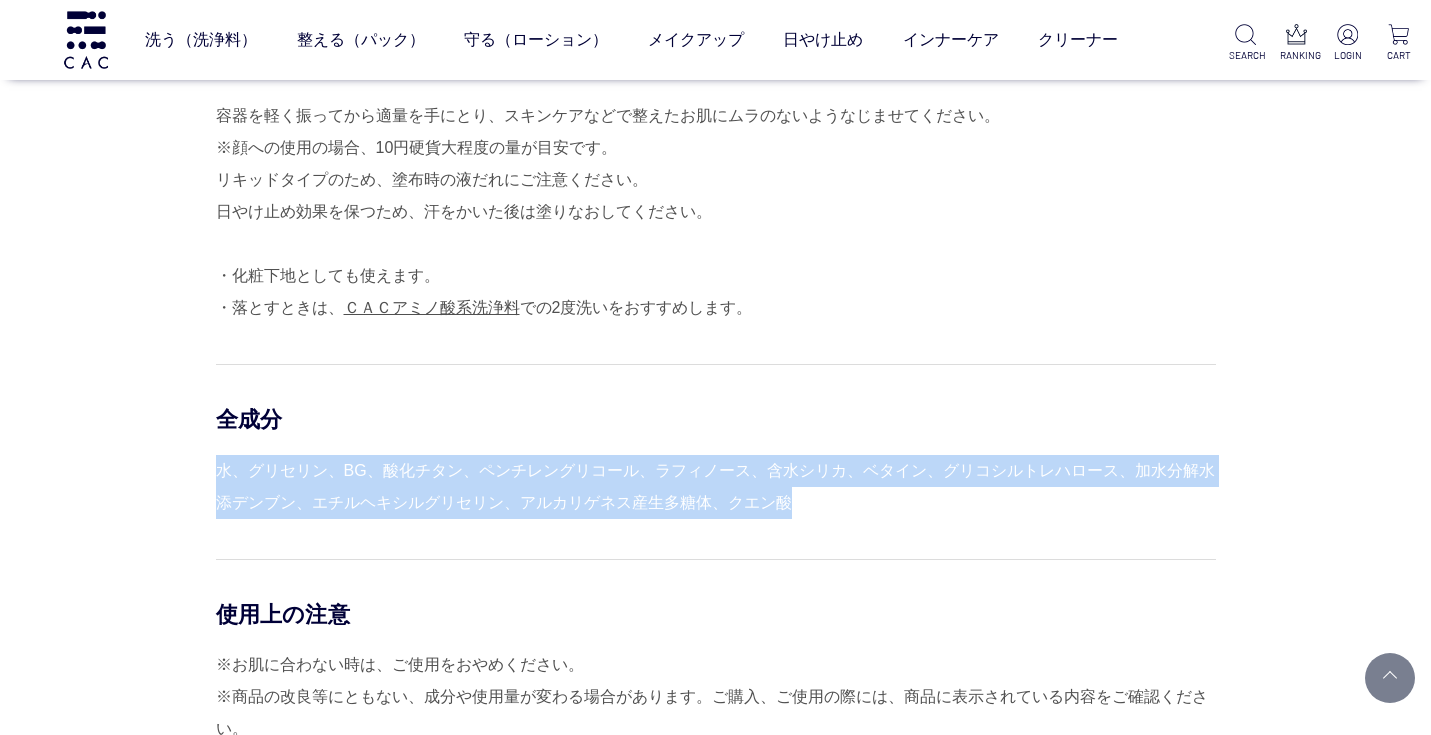 drag, startPoint x: 802, startPoint y: 518, endPoint x: 784, endPoint y: 432, distance: 87.86353 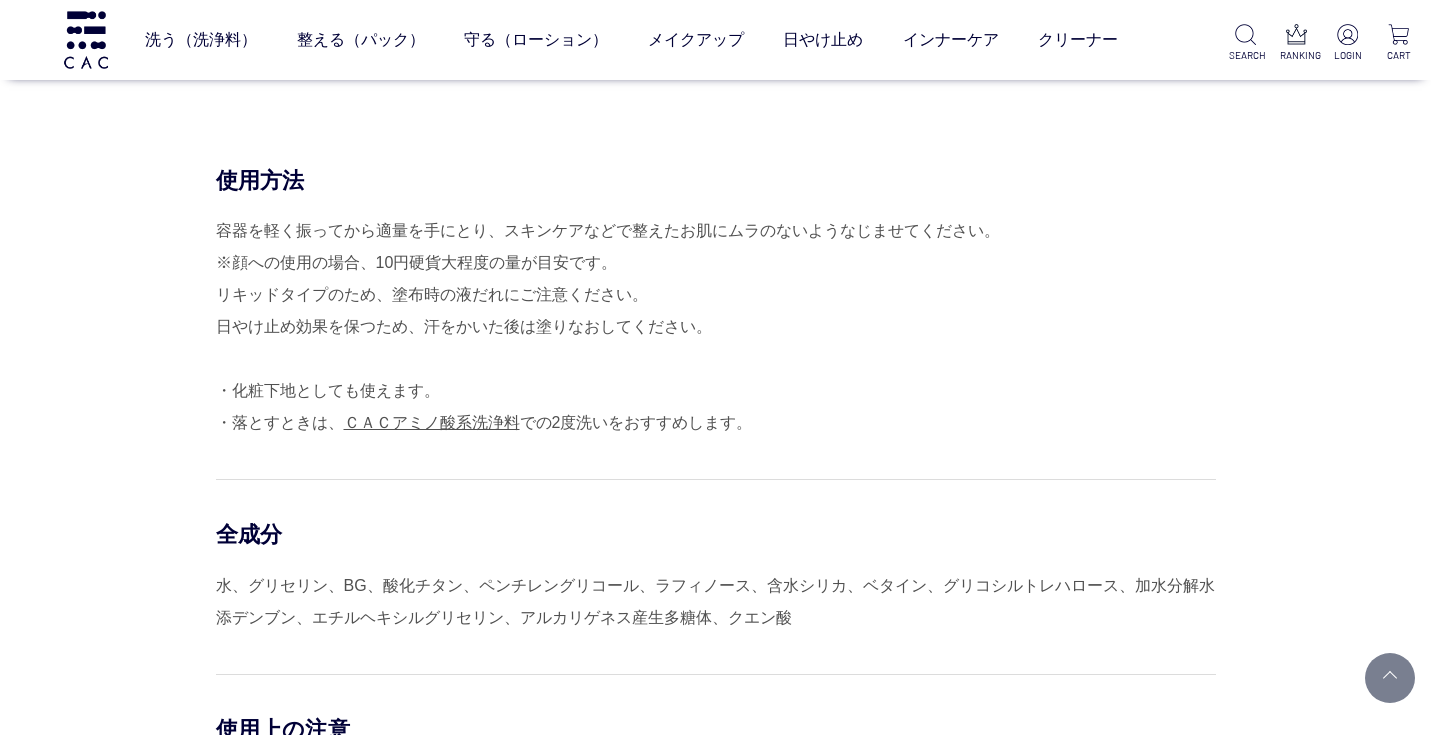 scroll, scrollTop: 1551, scrollLeft: 0, axis: vertical 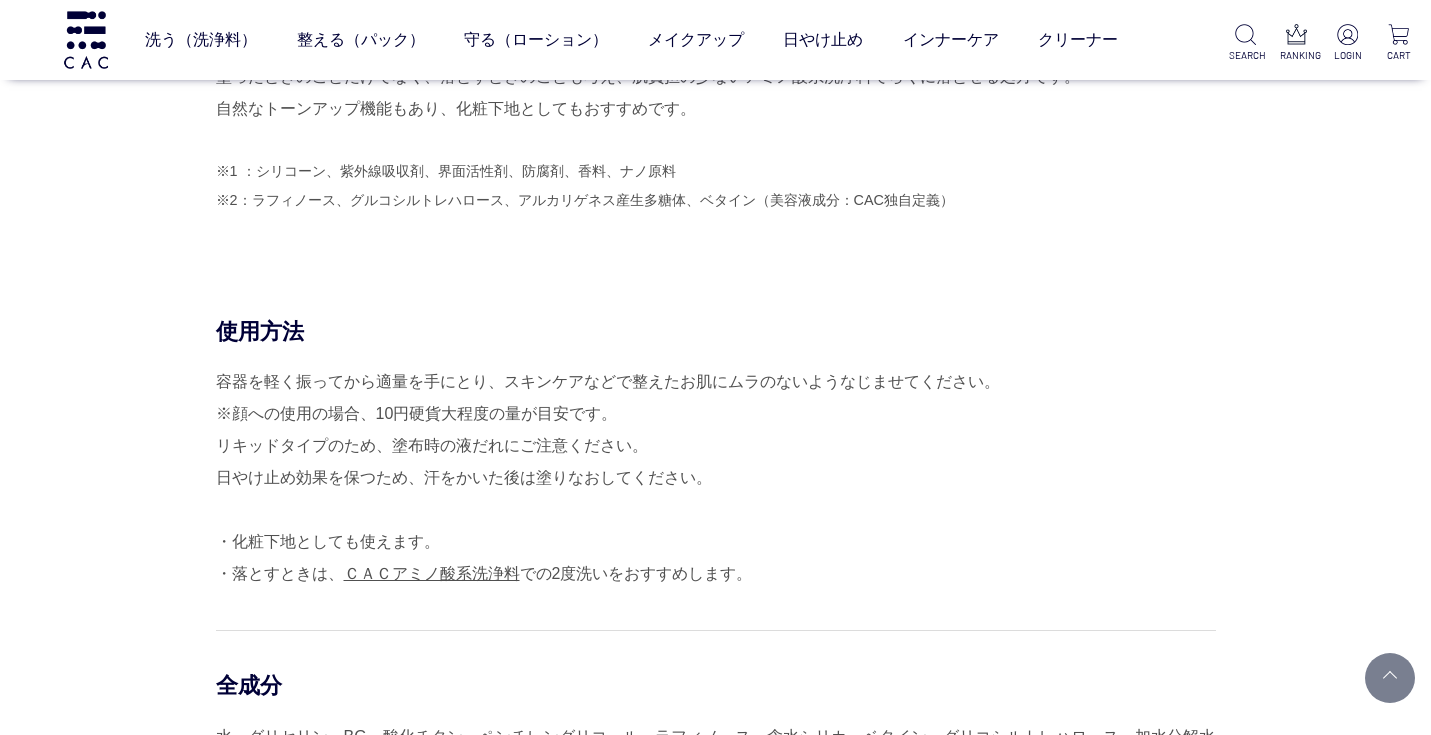 click on "使用方法
容器を軽く振ってから適量を手にとり、スキンケアなどで整えたお肌にムラのないようなじませてください。
※顔への使用の場合、10円硬貨大程度の量が目安です。
リキッドタイプのため、塗布時の液だれにご注意ください。
日やけ止め効果を保つため、汗をかいた後は塗りなおしてください。
・化粧下地としても使えます。
・落とすときは、 ＣＡＣアミノ酸系洗浄料 での2度洗いをおすすめします。" at bounding box center [716, 453] 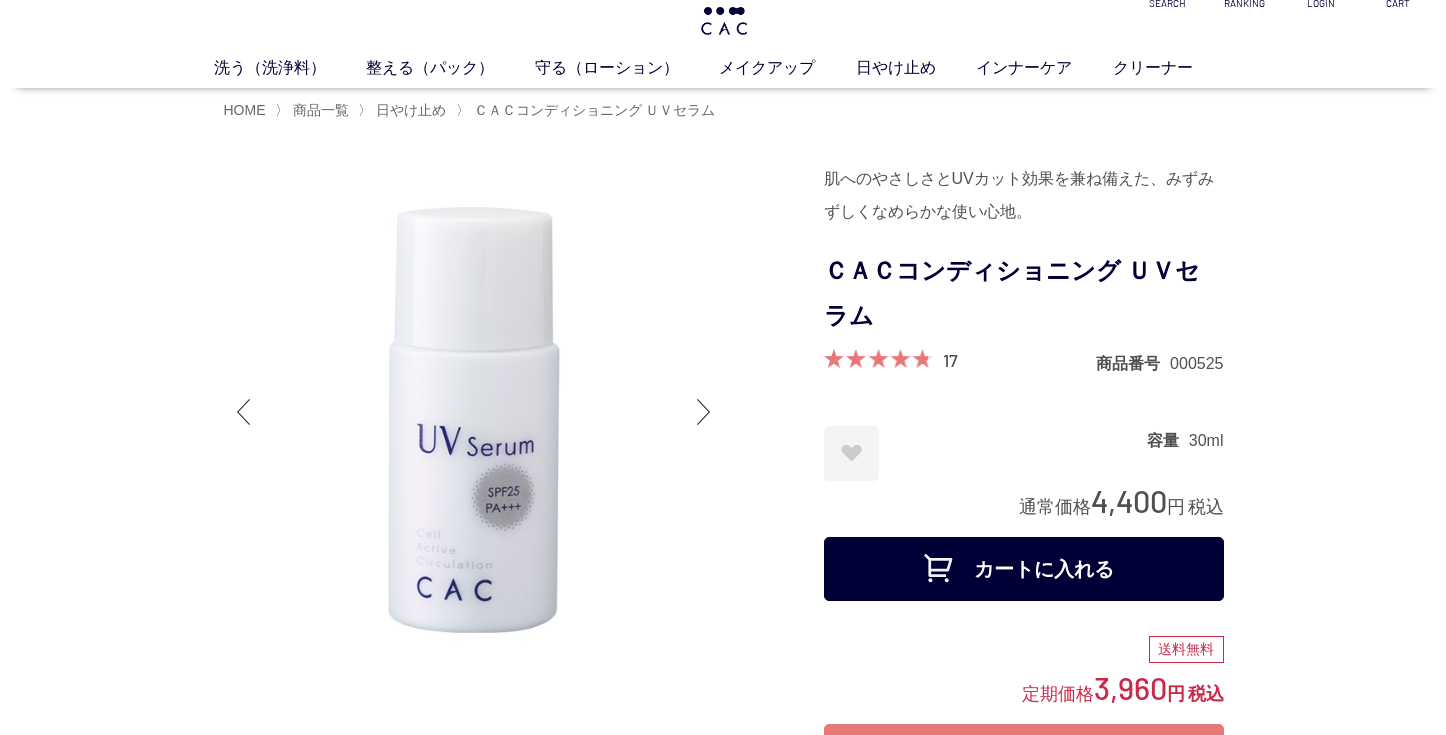 scroll, scrollTop: 0, scrollLeft: 0, axis: both 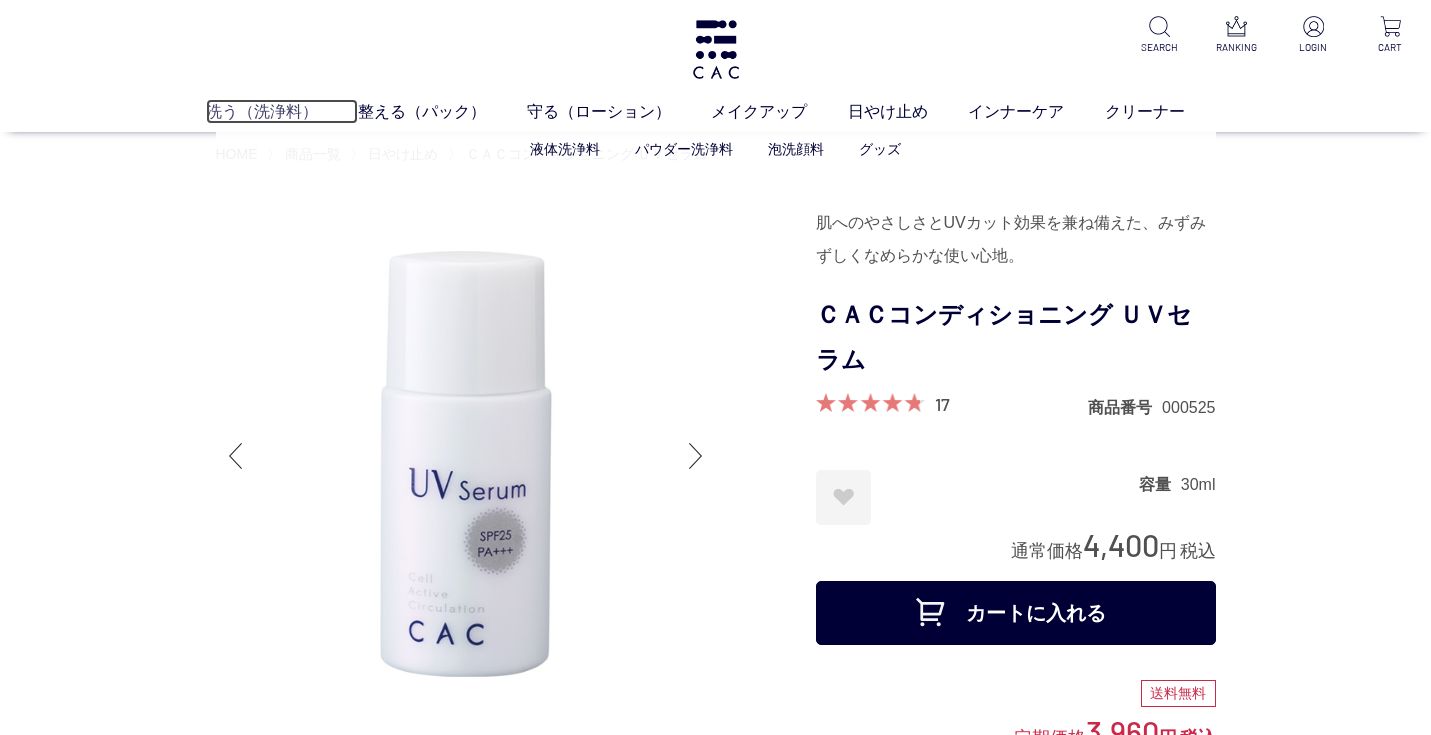 click on "洗う（洗浄料）" at bounding box center (282, 111) 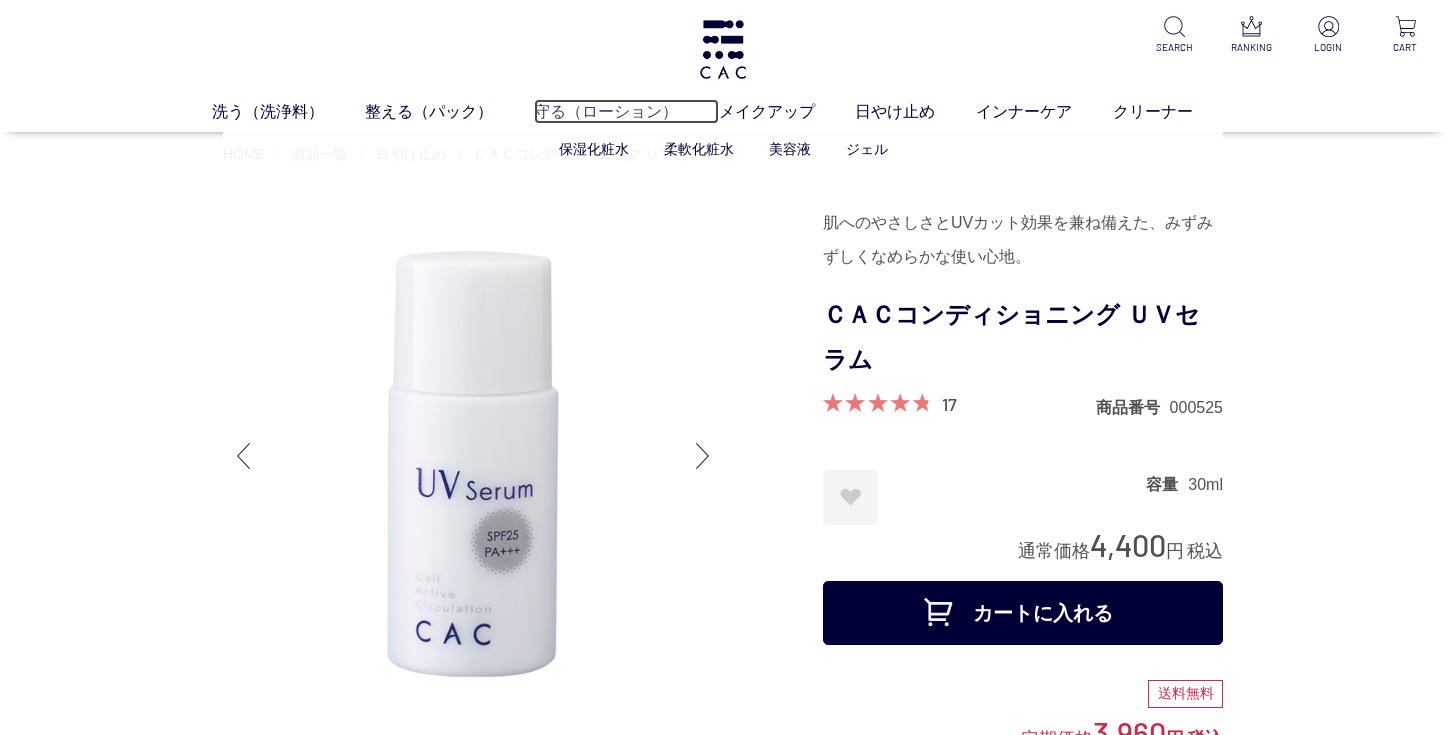 click on "守る（ローション）" at bounding box center (626, 111) 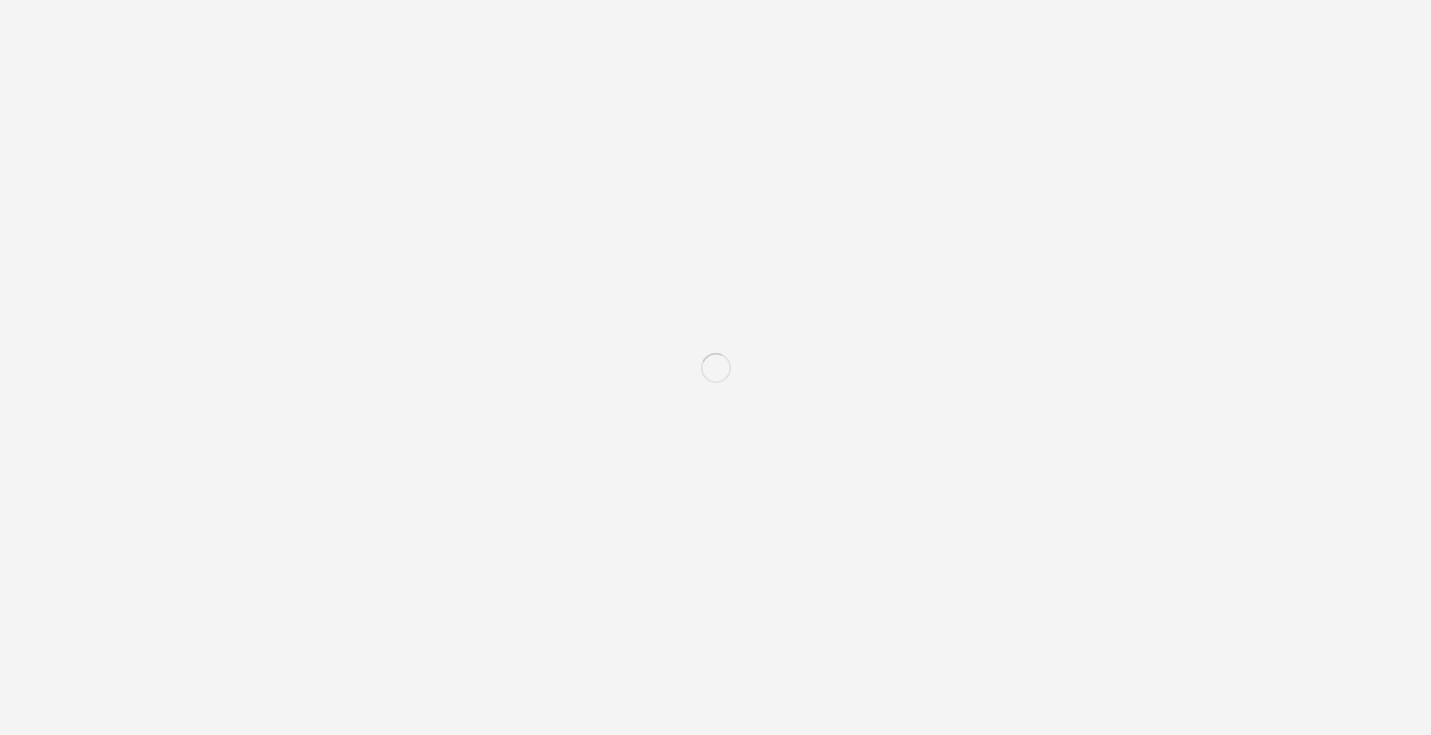 scroll, scrollTop: 0, scrollLeft: 0, axis: both 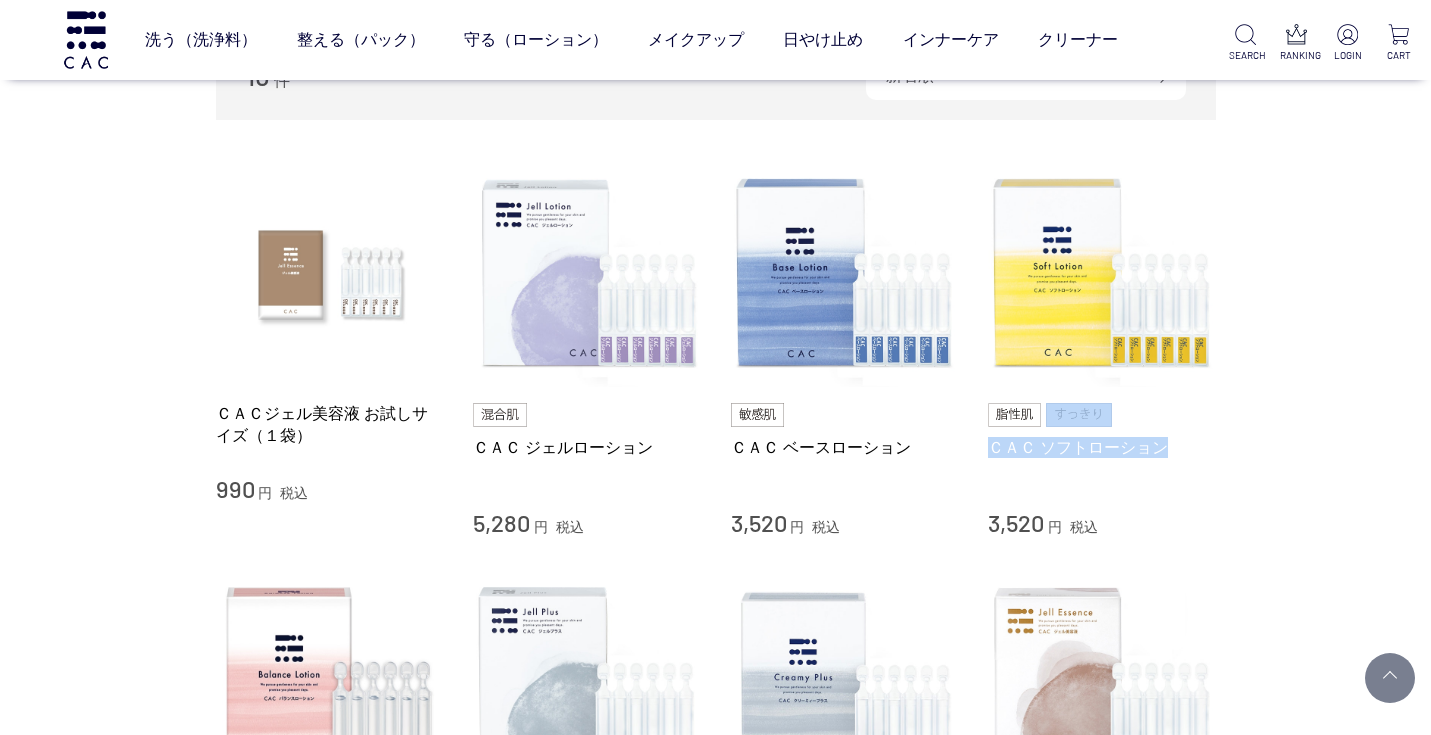drag, startPoint x: 1164, startPoint y: 479, endPoint x: 1143, endPoint y: 424, distance: 58.872746 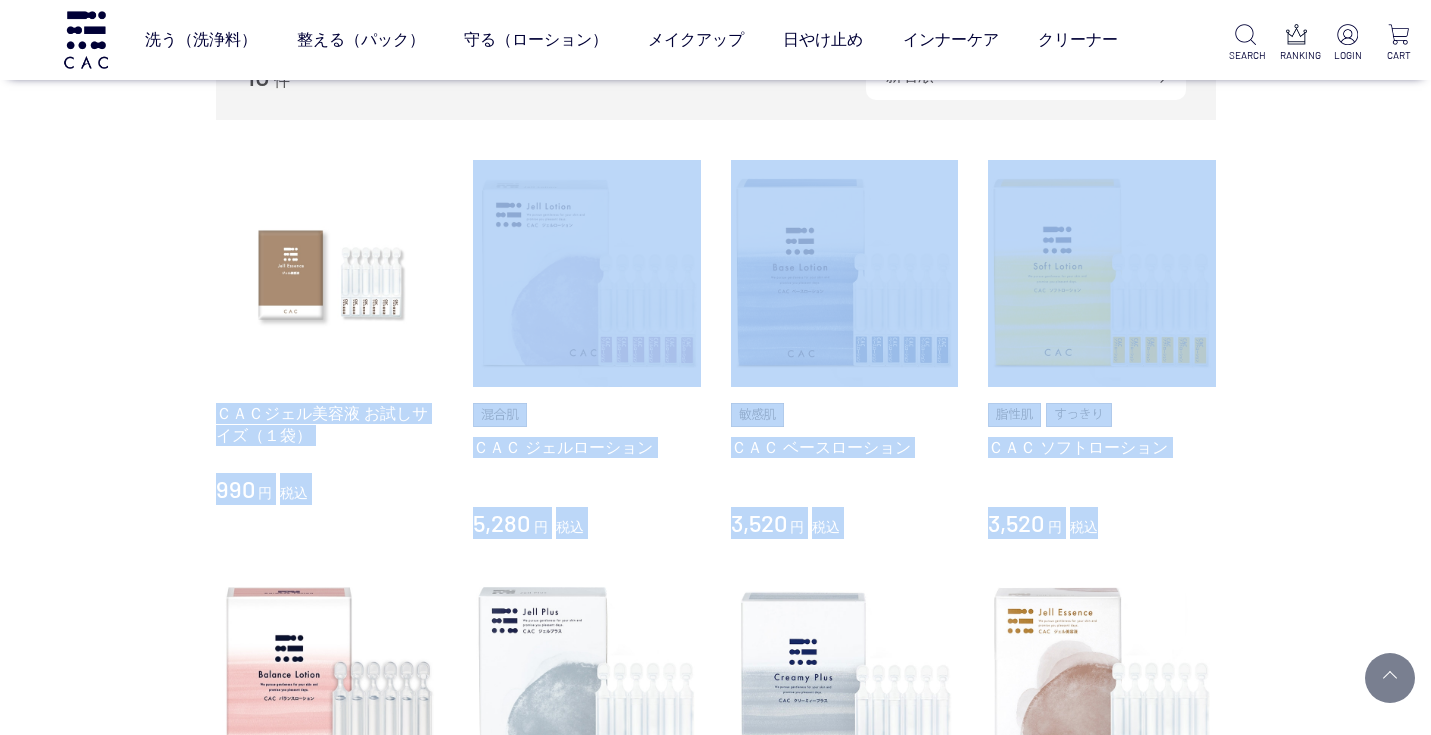 drag, startPoint x: 1175, startPoint y: 510, endPoint x: 203, endPoint y: 421, distance: 976.0661 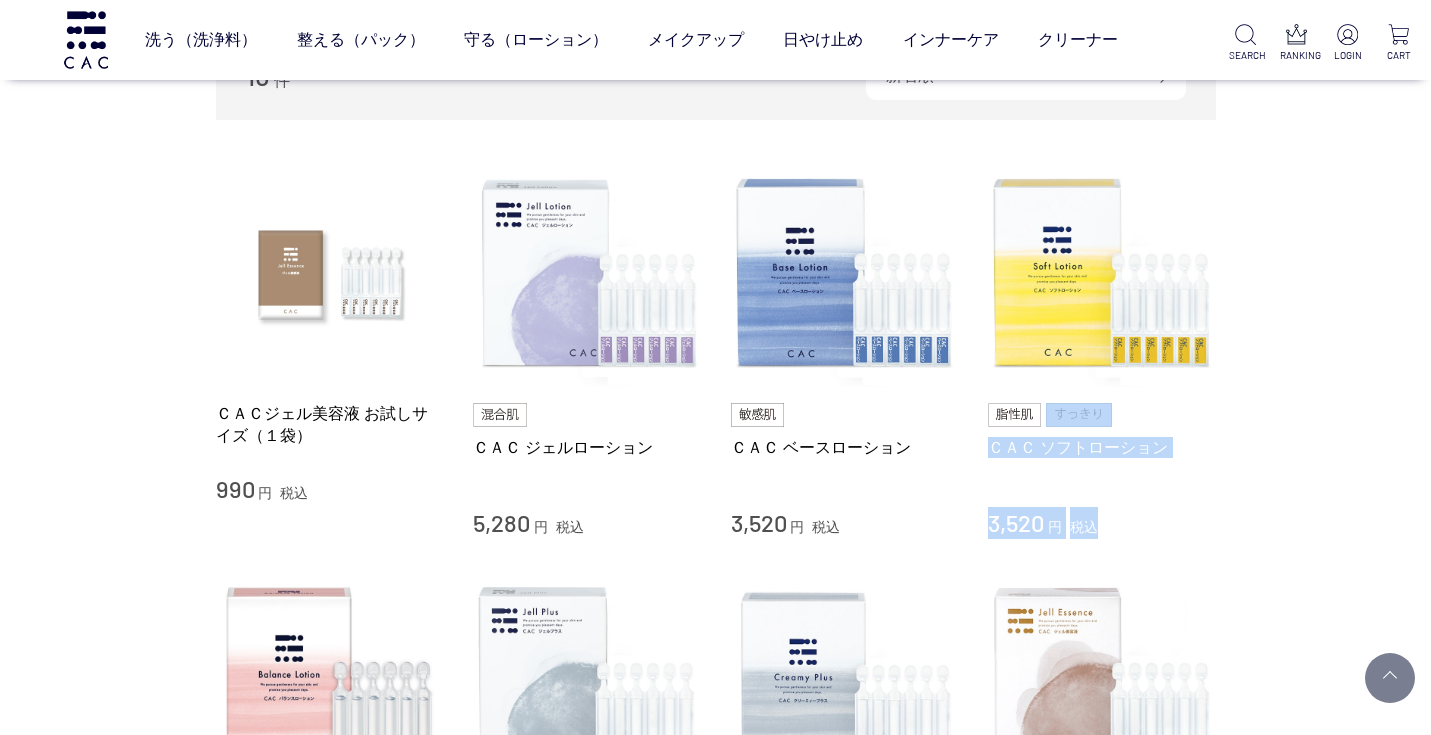 drag, startPoint x: 1263, startPoint y: 549, endPoint x: 1233, endPoint y: 410, distance: 142.20056 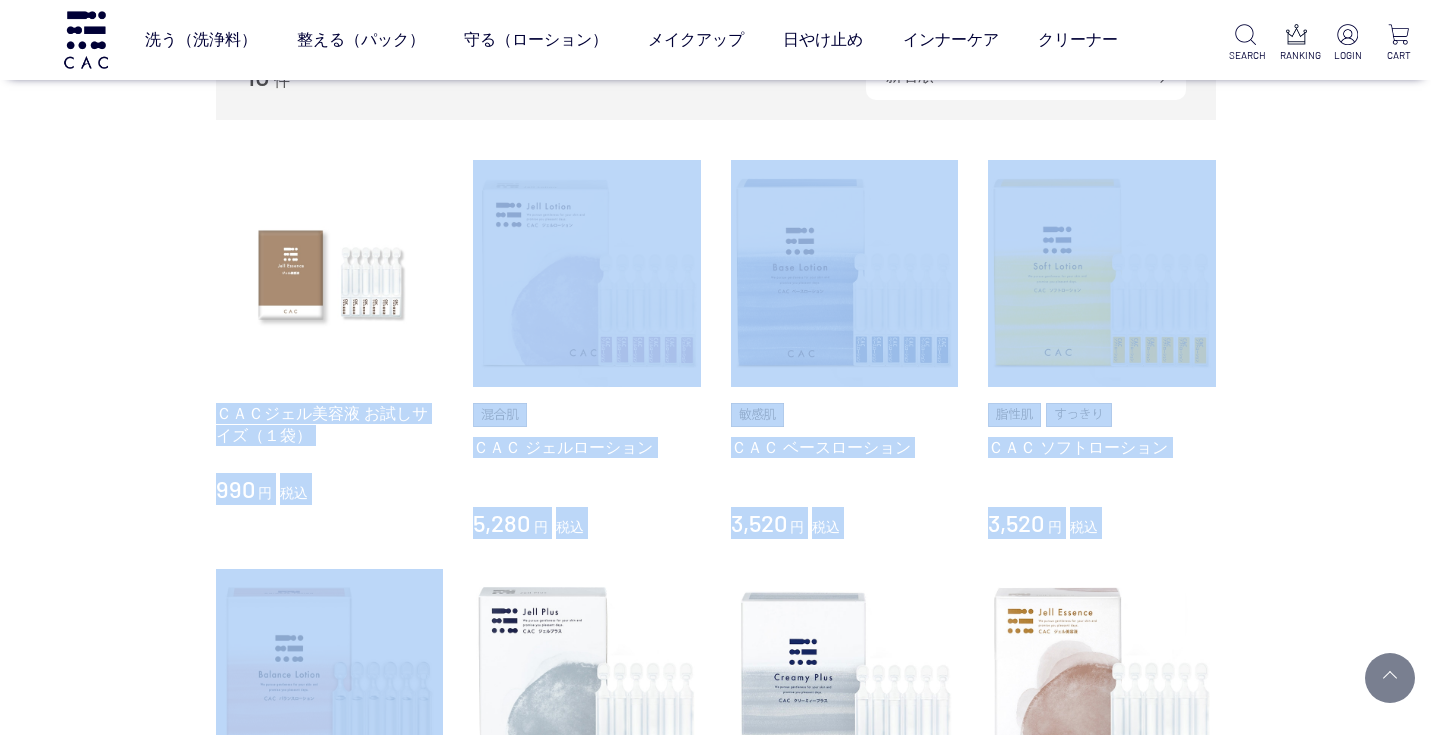 drag, startPoint x: 1180, startPoint y: 541, endPoint x: 191, endPoint y: 400, distance: 999.0005 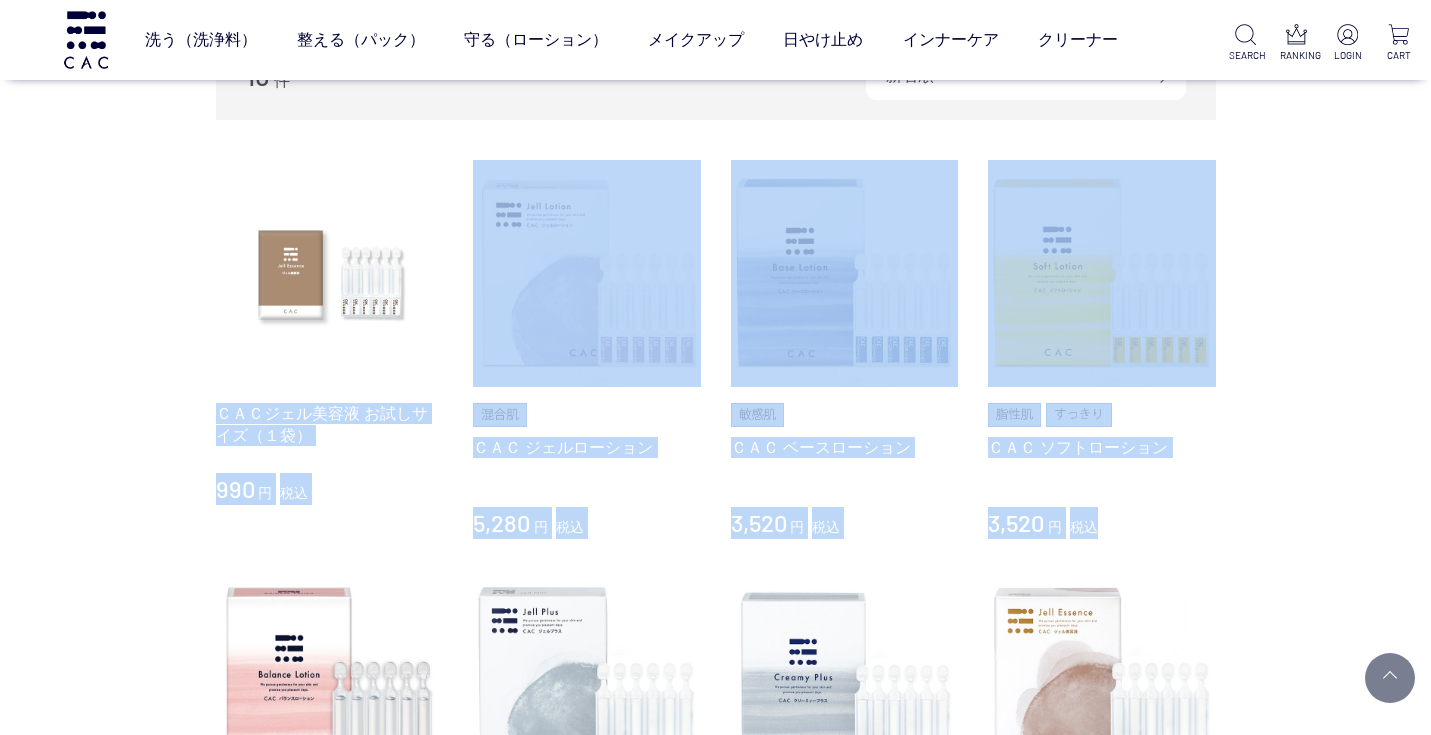 drag, startPoint x: 183, startPoint y: 393, endPoint x: 1186, endPoint y: 525, distance: 1011.6487 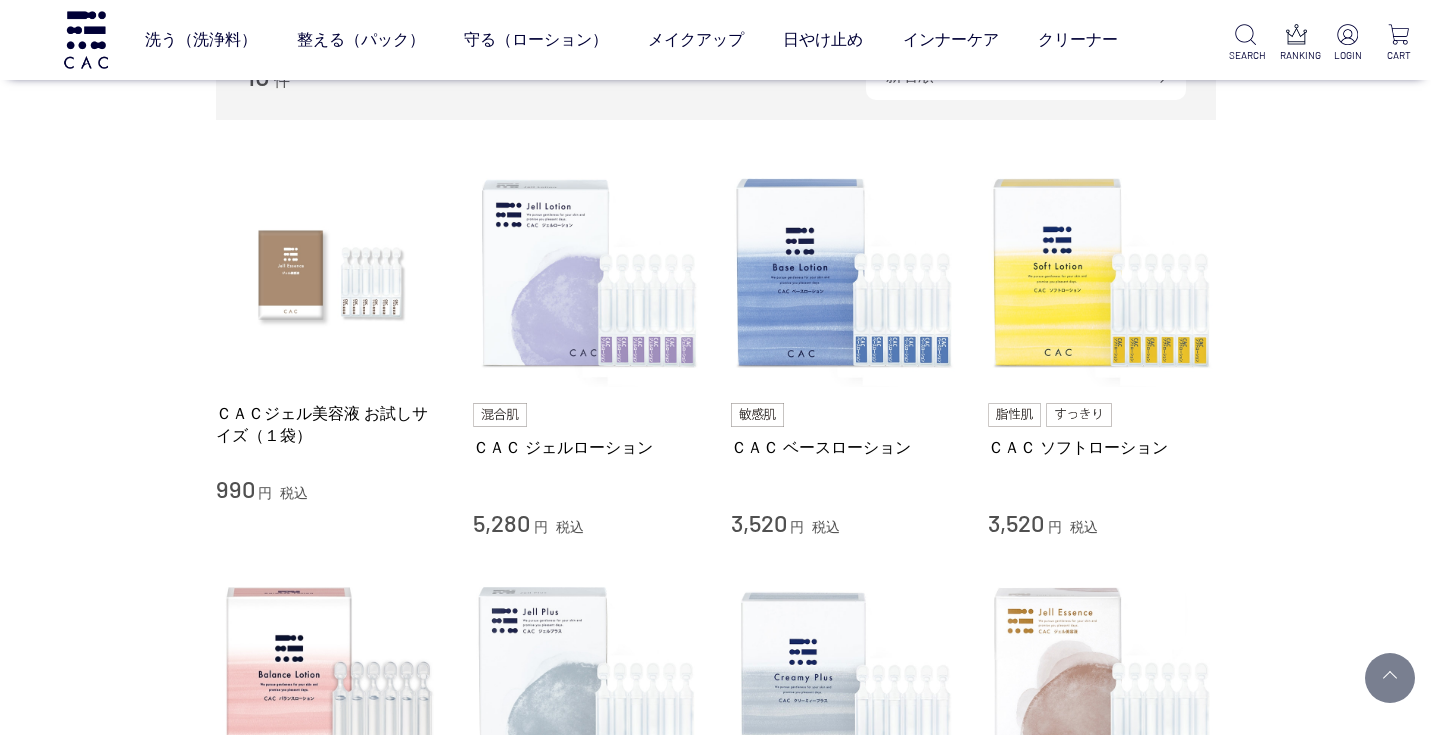 click on "ＣＡＣジェル美容液 お試しサイズ（１袋）
990
円
税込
ＣＡＣ ジェルローション
5,280
円
税込
ＣＡＣ ベースローション
3,520
円
税込
ＣＡＣ ソフトローション
3,520
円
税込
ＣＡＣ バランスローション
3,520
円
税込
ＣＡＣ ジェルプラス
5,280" at bounding box center (716, 773) 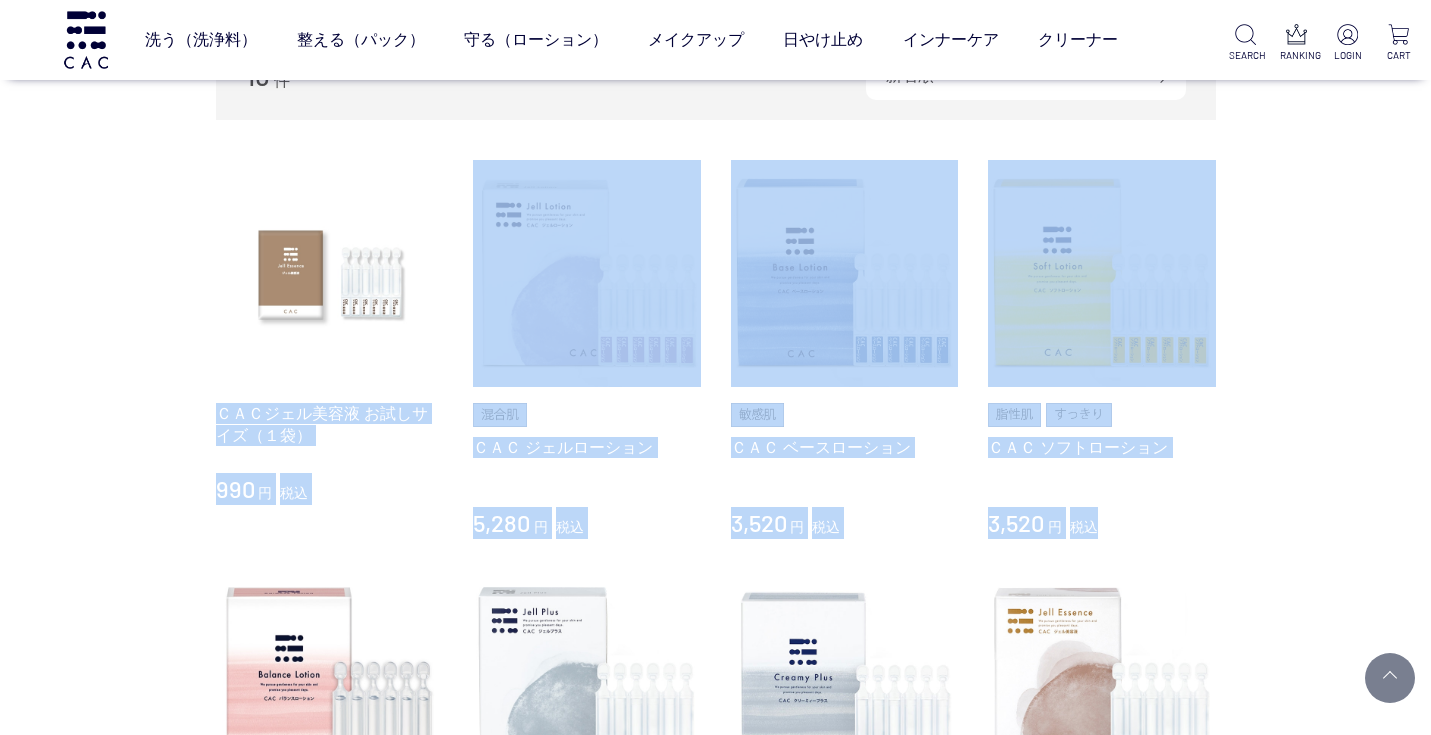 drag, startPoint x: 1143, startPoint y: 538, endPoint x: 208, endPoint y: 410, distance: 943.7208 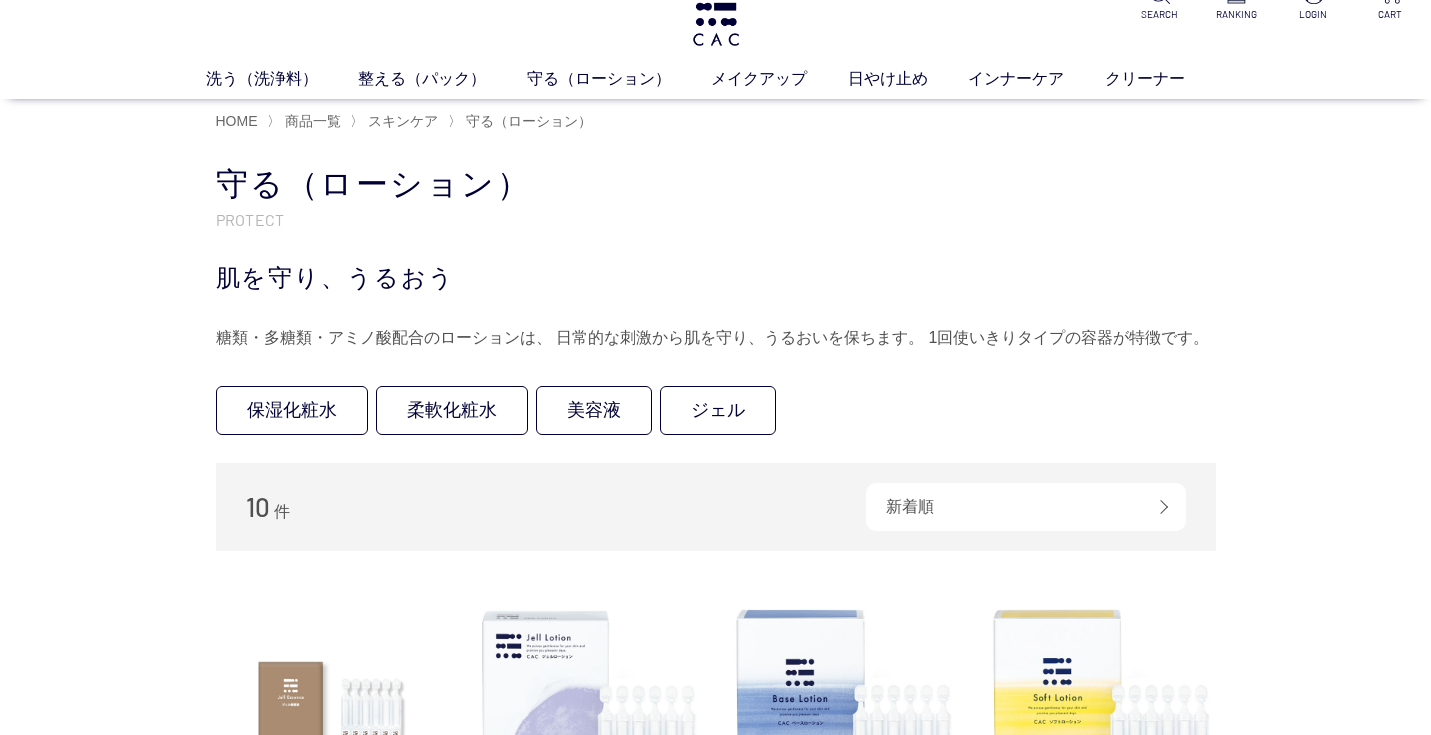 scroll, scrollTop: 0, scrollLeft: 0, axis: both 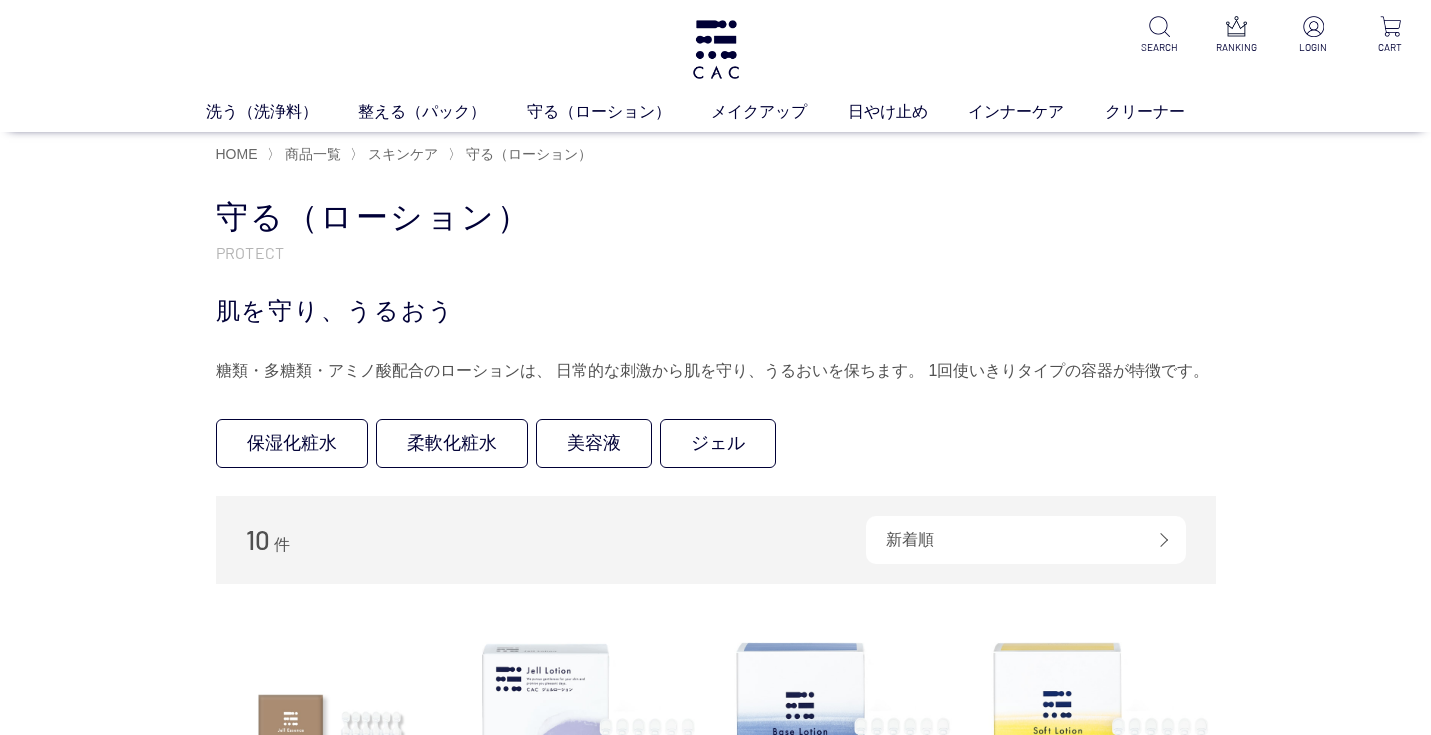 click on "糖類・多糖類・アミノ酸配合のローションは、
日常的な刺激から肌を守り、うるおいを保ちます。
1回使いきりタイプの容器が特徴です。" at bounding box center [716, 371] 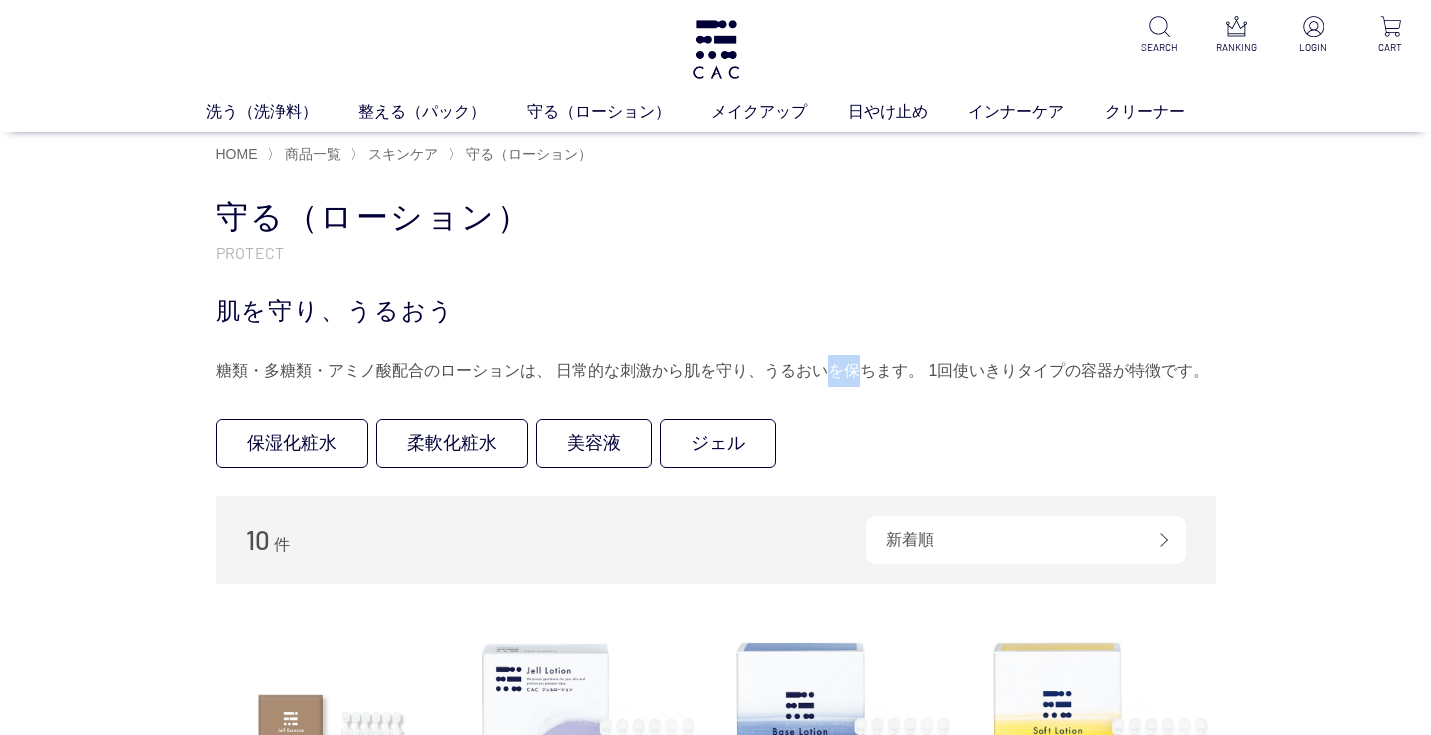 click on "糖類・多糖類・アミノ酸配合のローションは、
日常的な刺激から肌を守り、うるおいを保ちます。
1回使いきりタイプの容器が特徴です。" at bounding box center (716, 371) 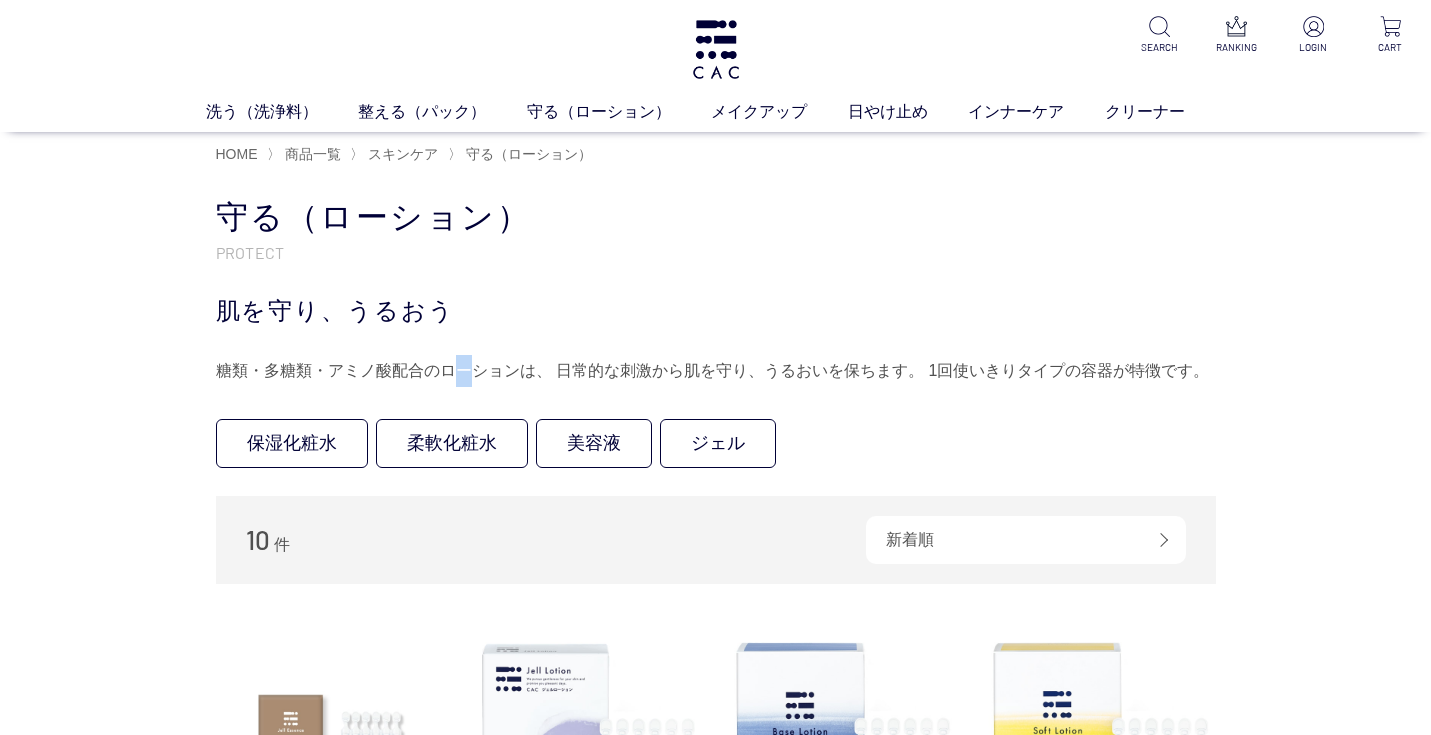 click on "守る（ローション）
PROTECT
肌を守り、うるおう
糖類・多糖類・アミノ酸配合のローションは、
日常的な刺激から肌を守り、うるおいを保ちます。
1回使いきりタイプの容器が特徴です。" at bounding box center [716, 292] 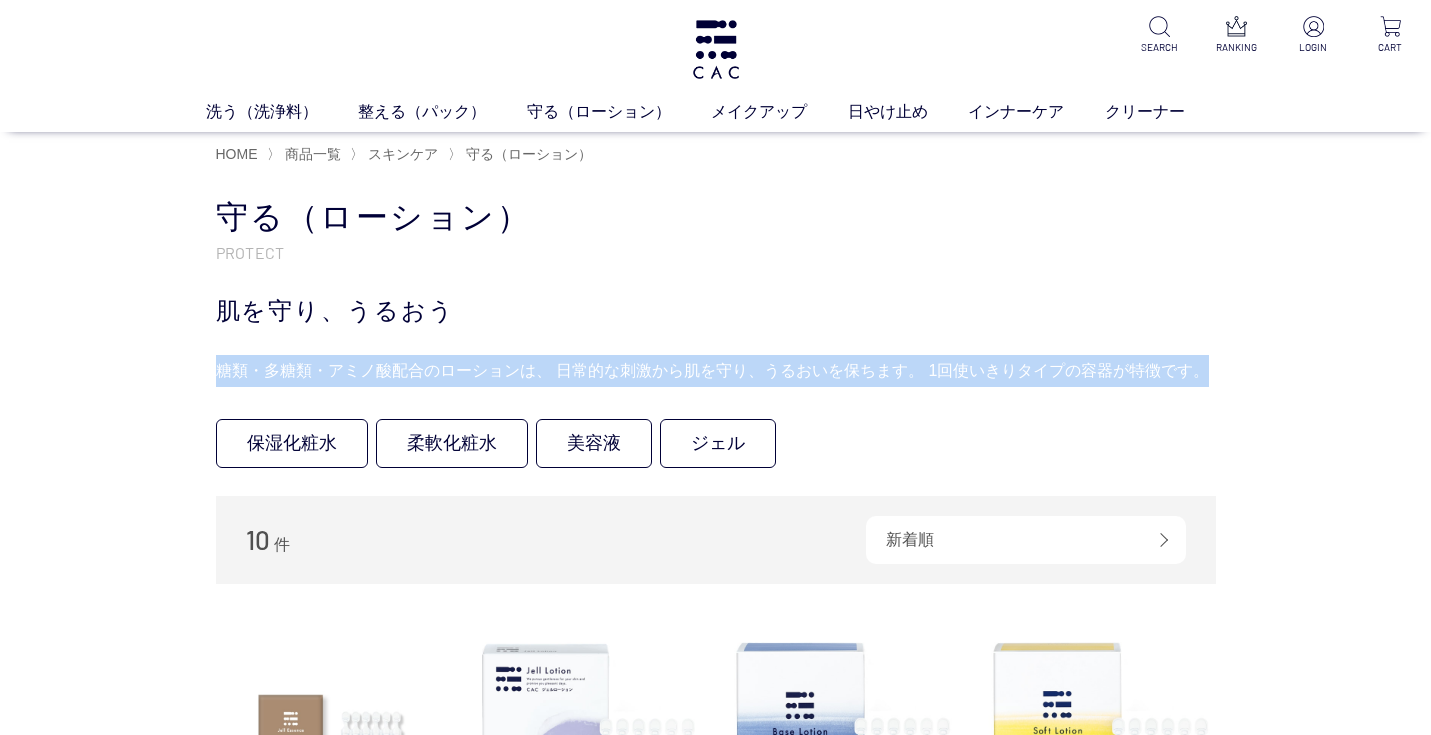 drag, startPoint x: 1040, startPoint y: 313, endPoint x: 1220, endPoint y: 387, distance: 194.61757 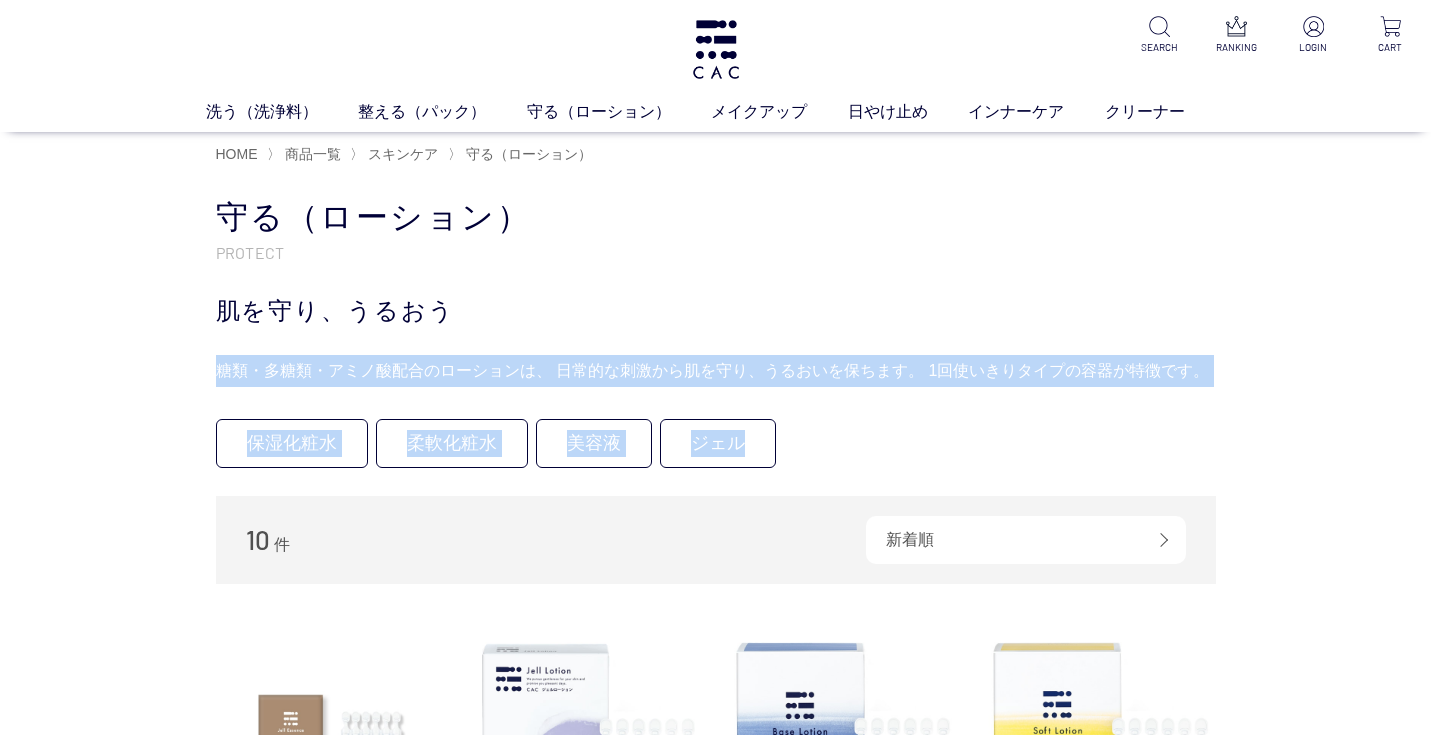 drag, startPoint x: 1217, startPoint y: 394, endPoint x: 1208, endPoint y: 324, distance: 70.5762 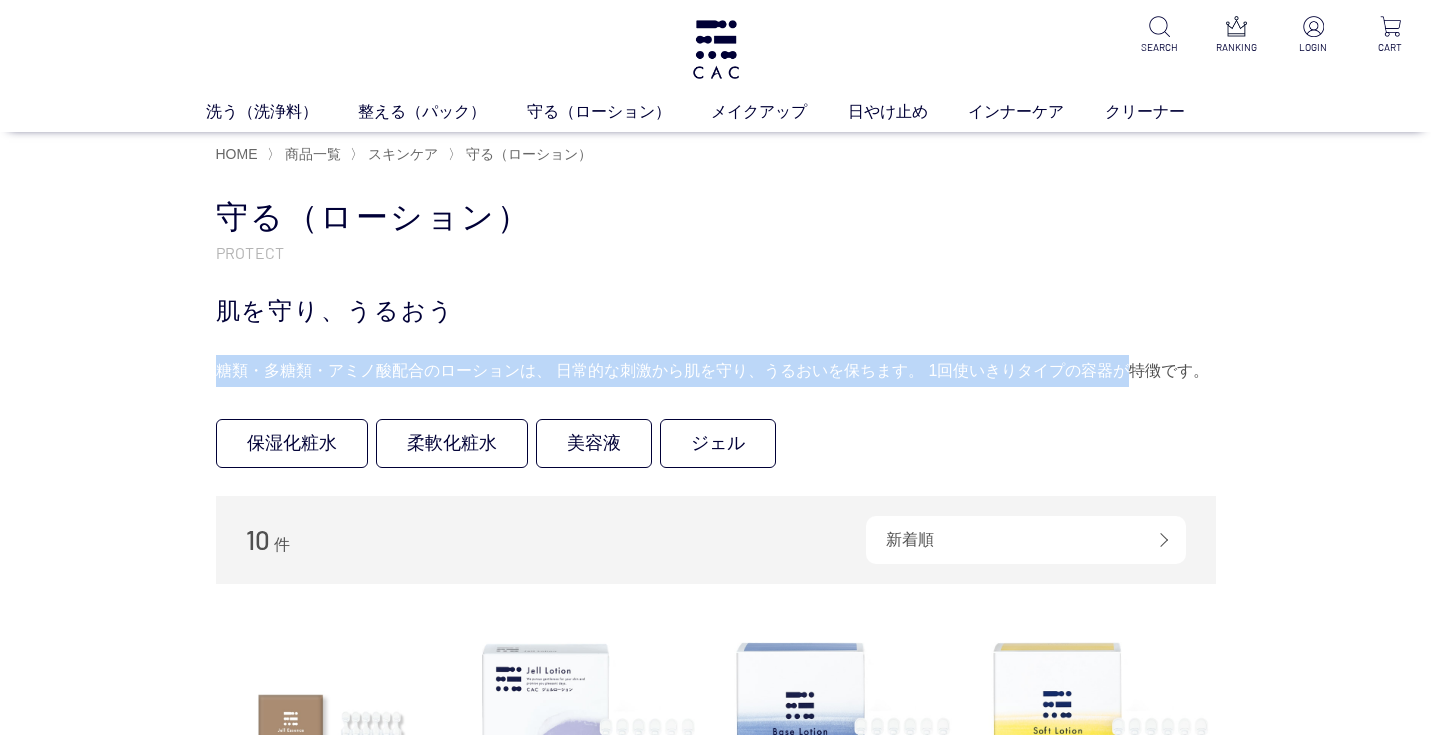 drag, startPoint x: 989, startPoint y: 296, endPoint x: 1144, endPoint y: 383, distance: 177.74701 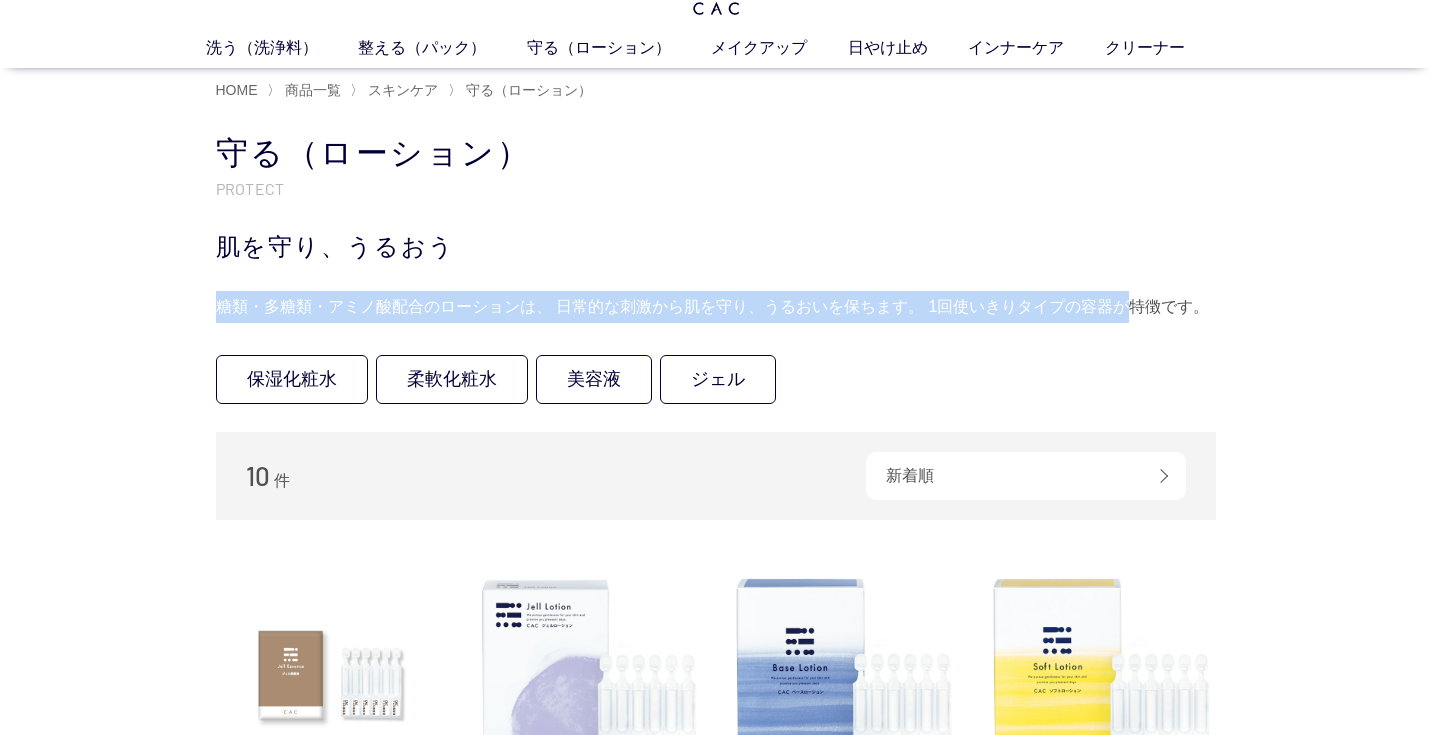 scroll, scrollTop: 133, scrollLeft: 0, axis: vertical 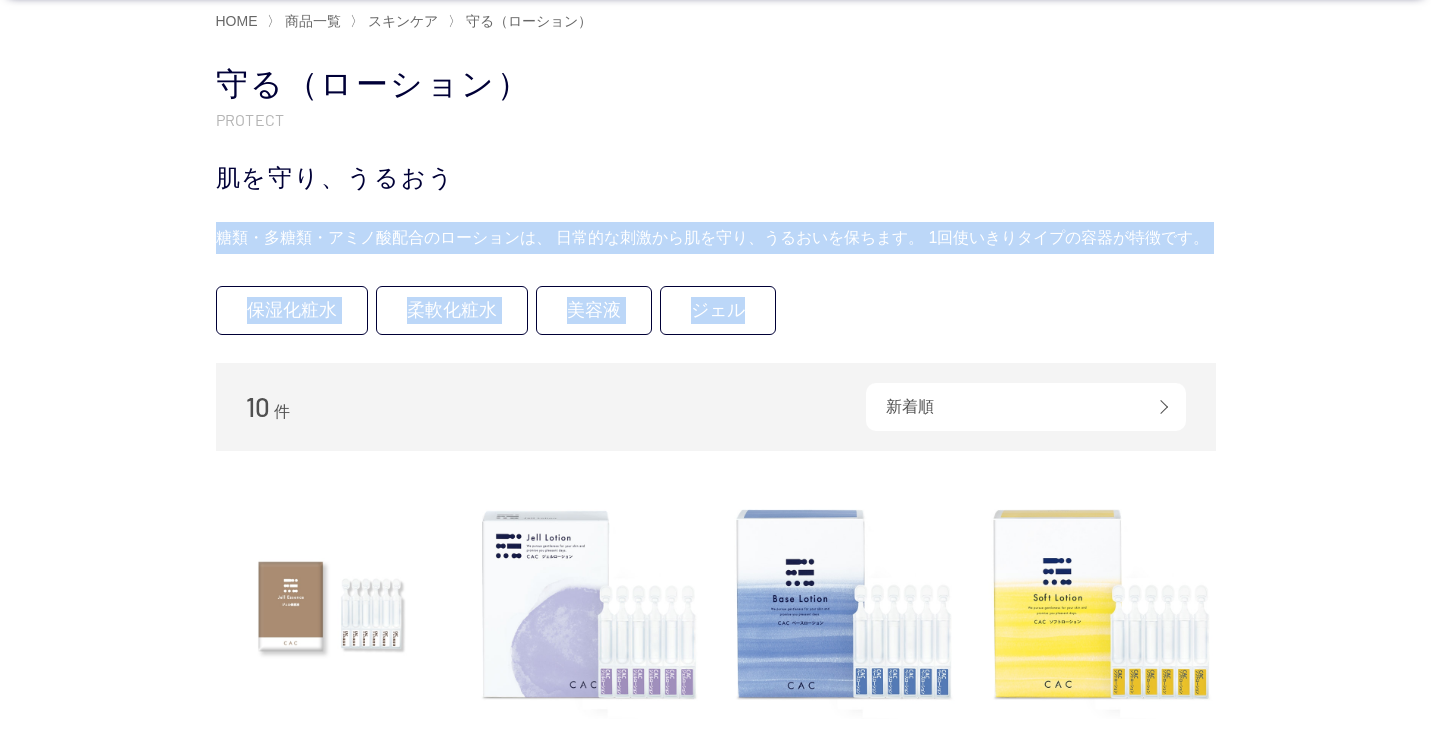 drag, startPoint x: 1213, startPoint y: 278, endPoint x: 1198, endPoint y: 139, distance: 139.807 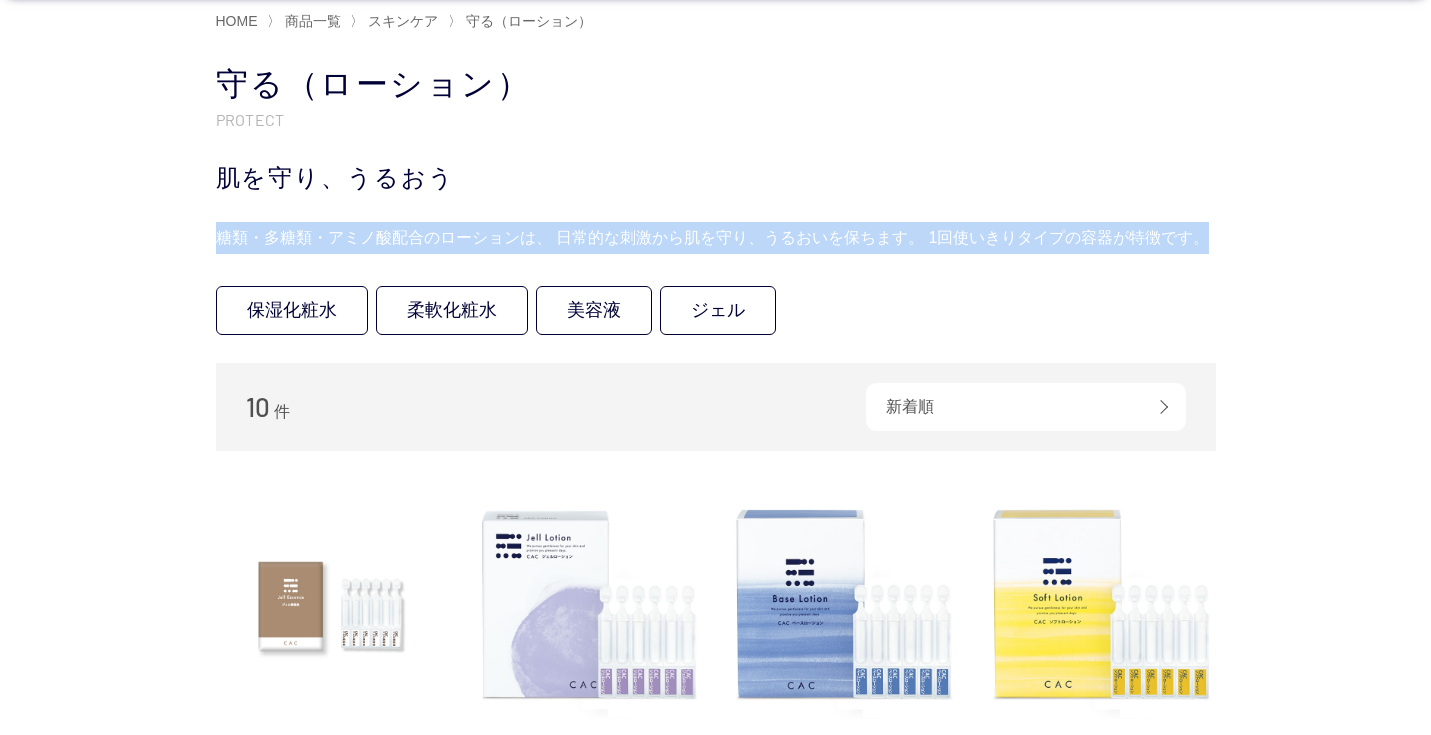 drag, startPoint x: 987, startPoint y: 179, endPoint x: 1237, endPoint y: 236, distance: 256.41568 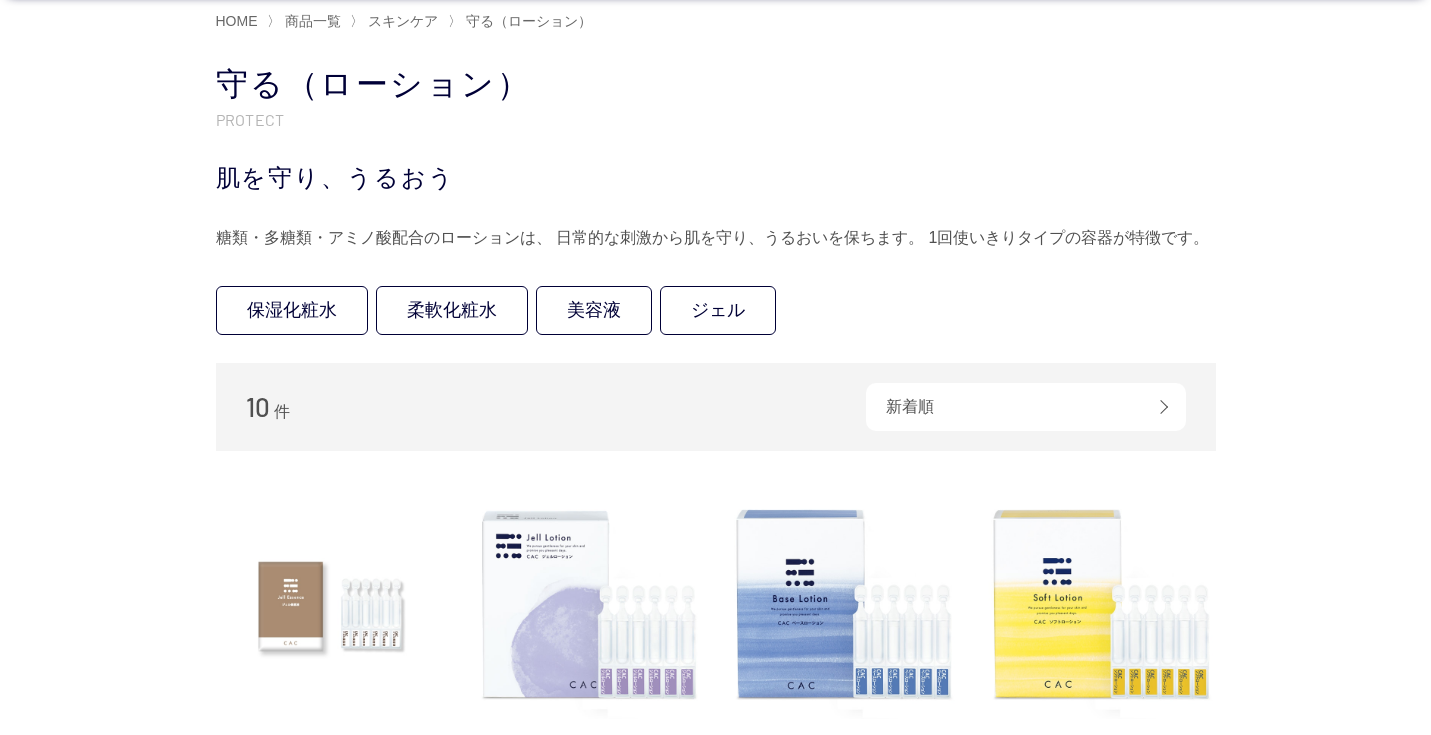 drag, startPoint x: 1237, startPoint y: 242, endPoint x: 1284, endPoint y: 292, distance: 68.622154 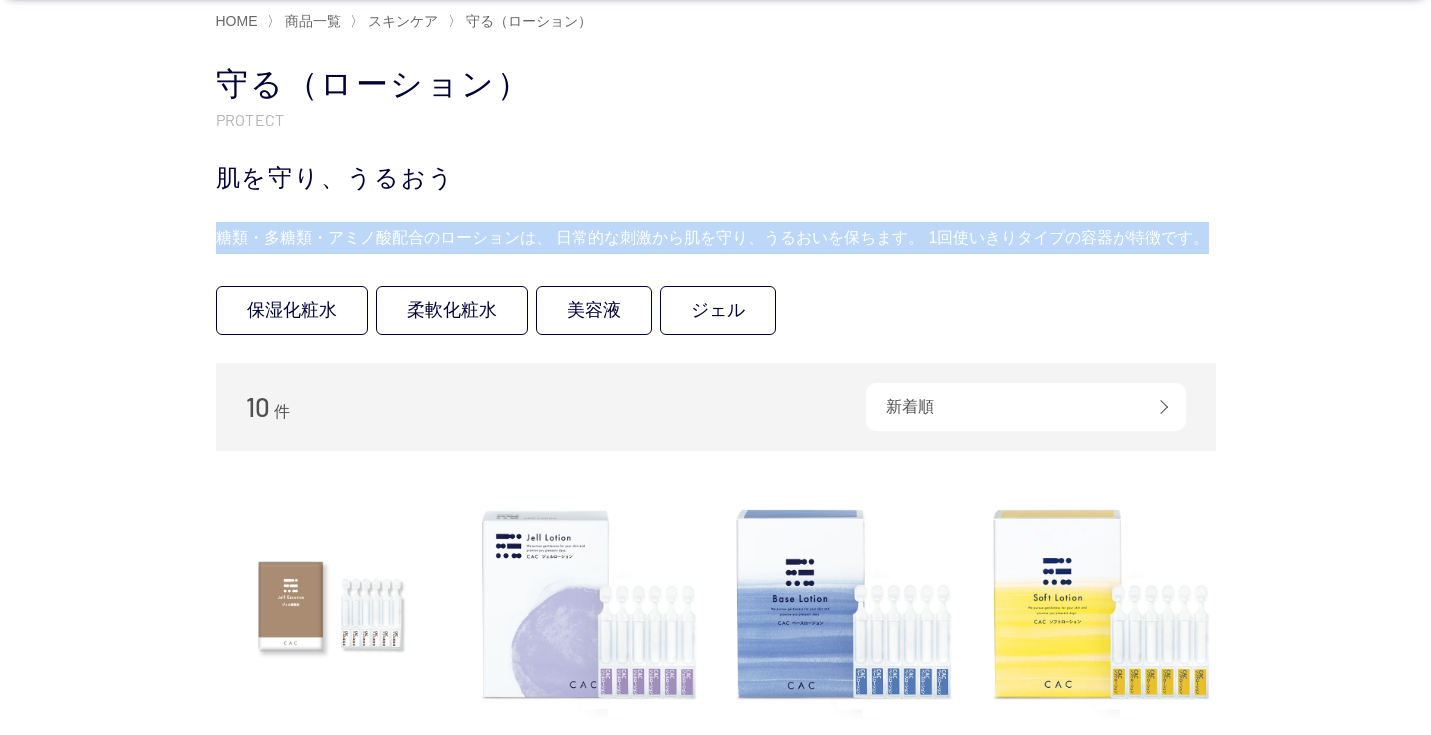 drag, startPoint x: 1219, startPoint y: 249, endPoint x: 1192, endPoint y: 168, distance: 85.3815 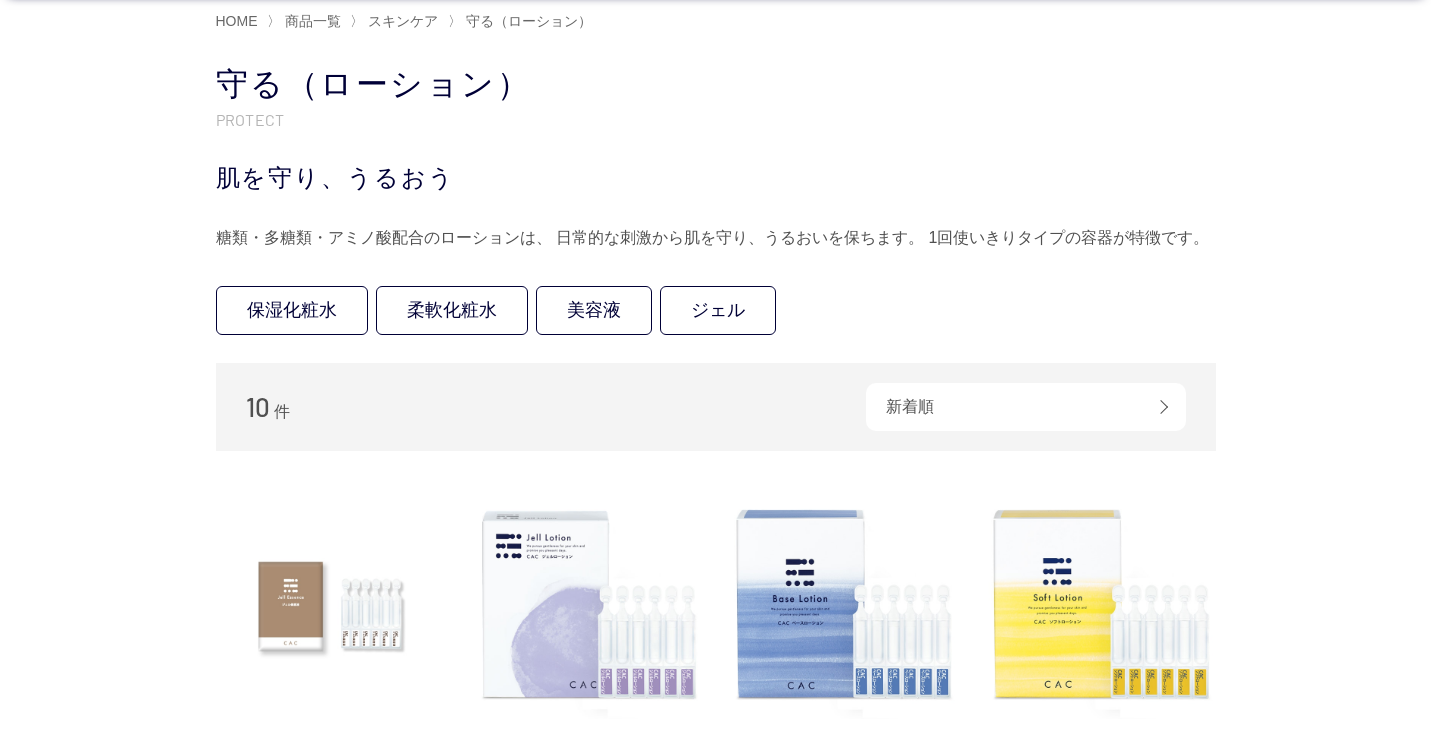 drag, startPoint x: 1215, startPoint y: 247, endPoint x: 1273, endPoint y: 324, distance: 96.40021 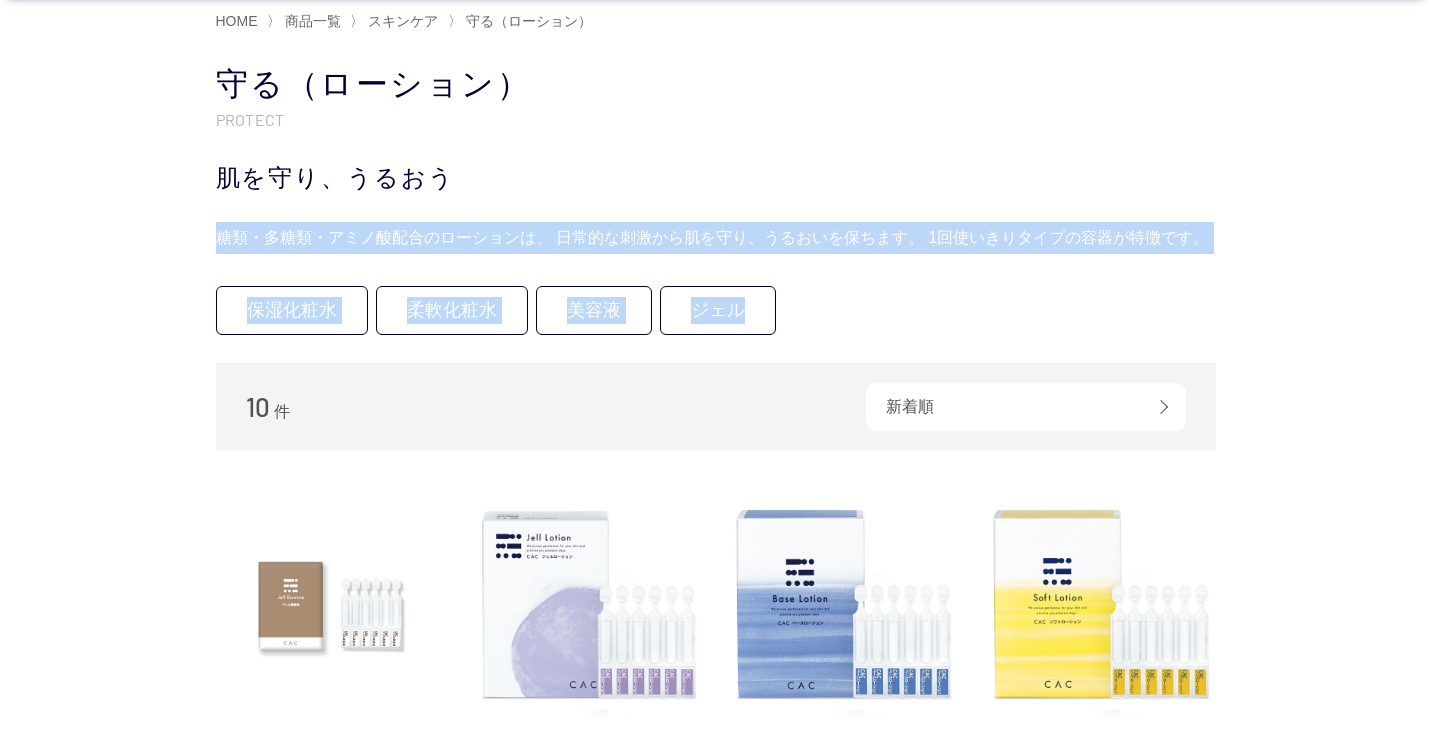 drag, startPoint x: 1225, startPoint y: 279, endPoint x: 1194, endPoint y: 170, distance: 113.32255 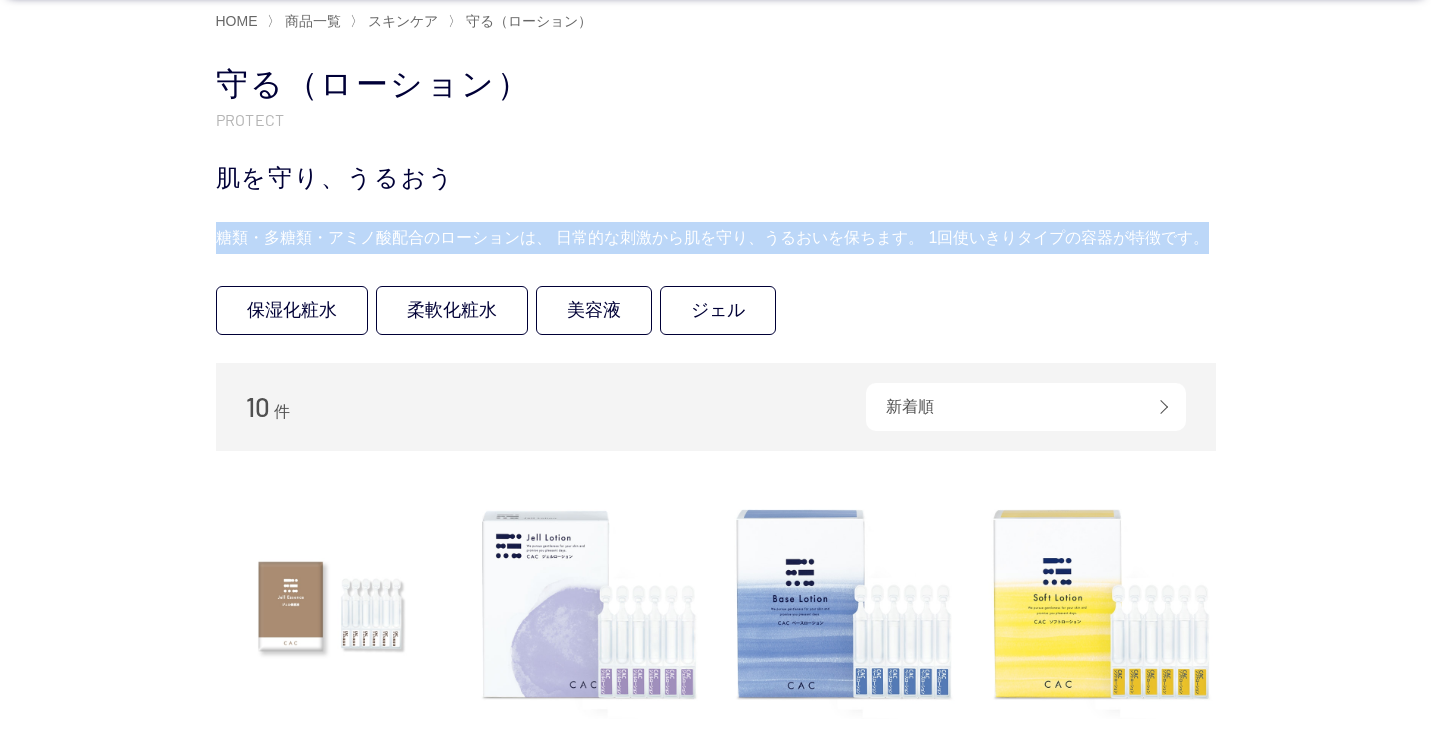 drag, startPoint x: 1140, startPoint y: 164, endPoint x: 1237, endPoint y: 252, distance: 130.96947 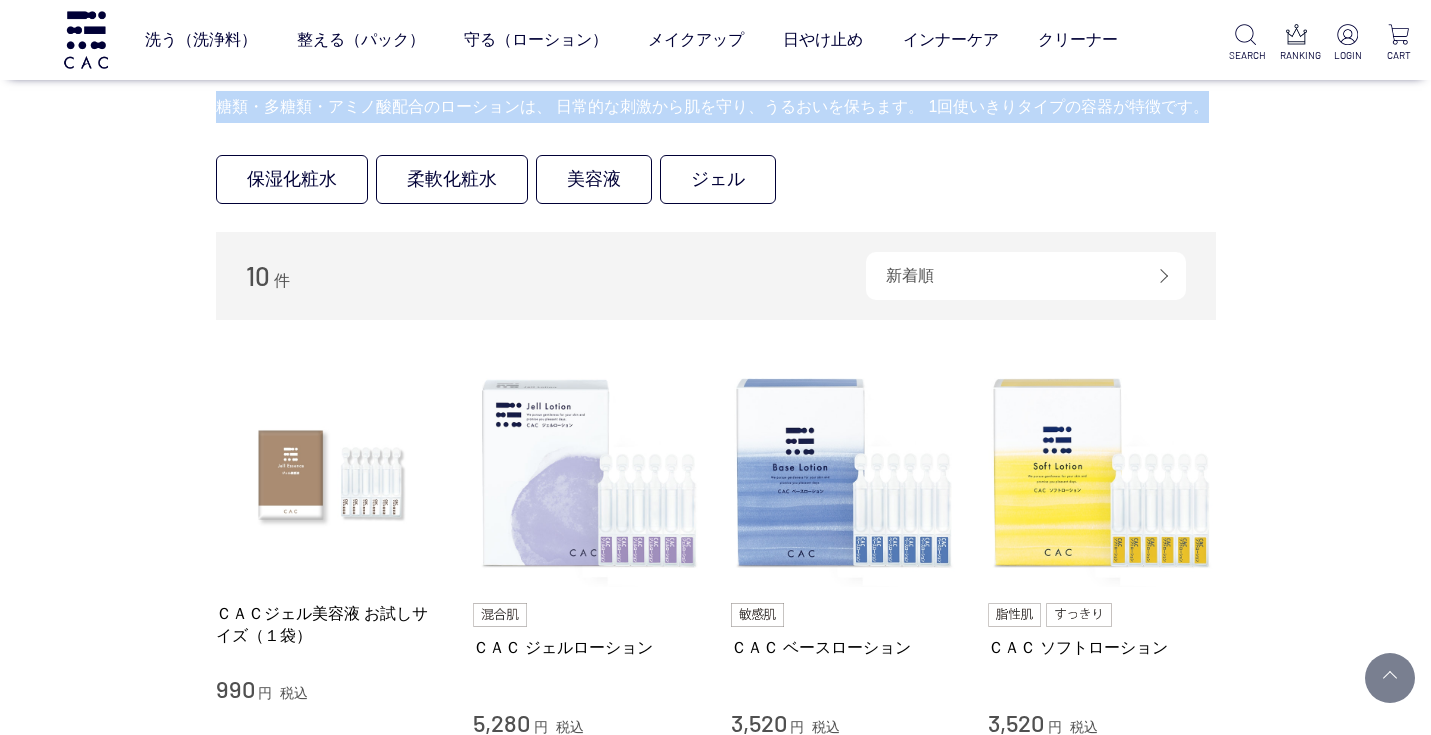 scroll, scrollTop: 467, scrollLeft: 0, axis: vertical 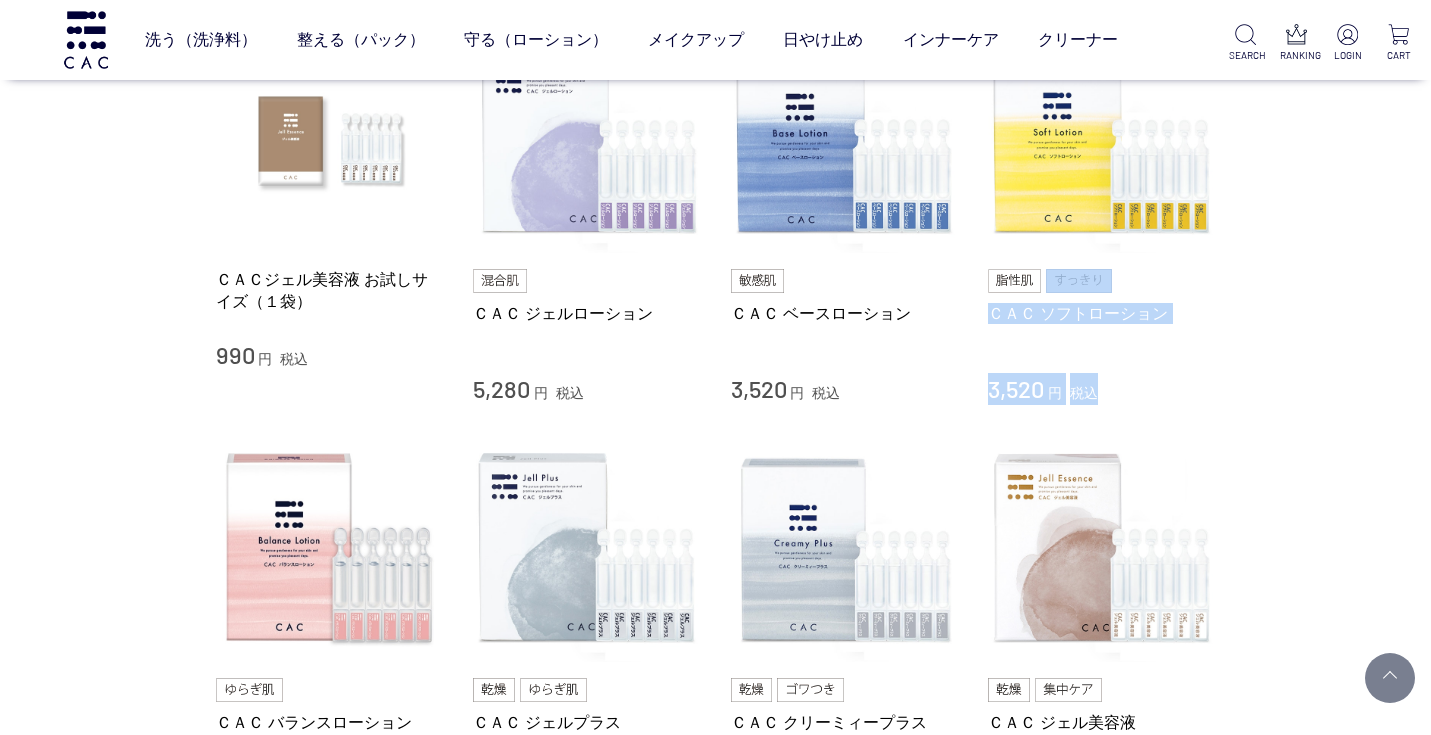 drag 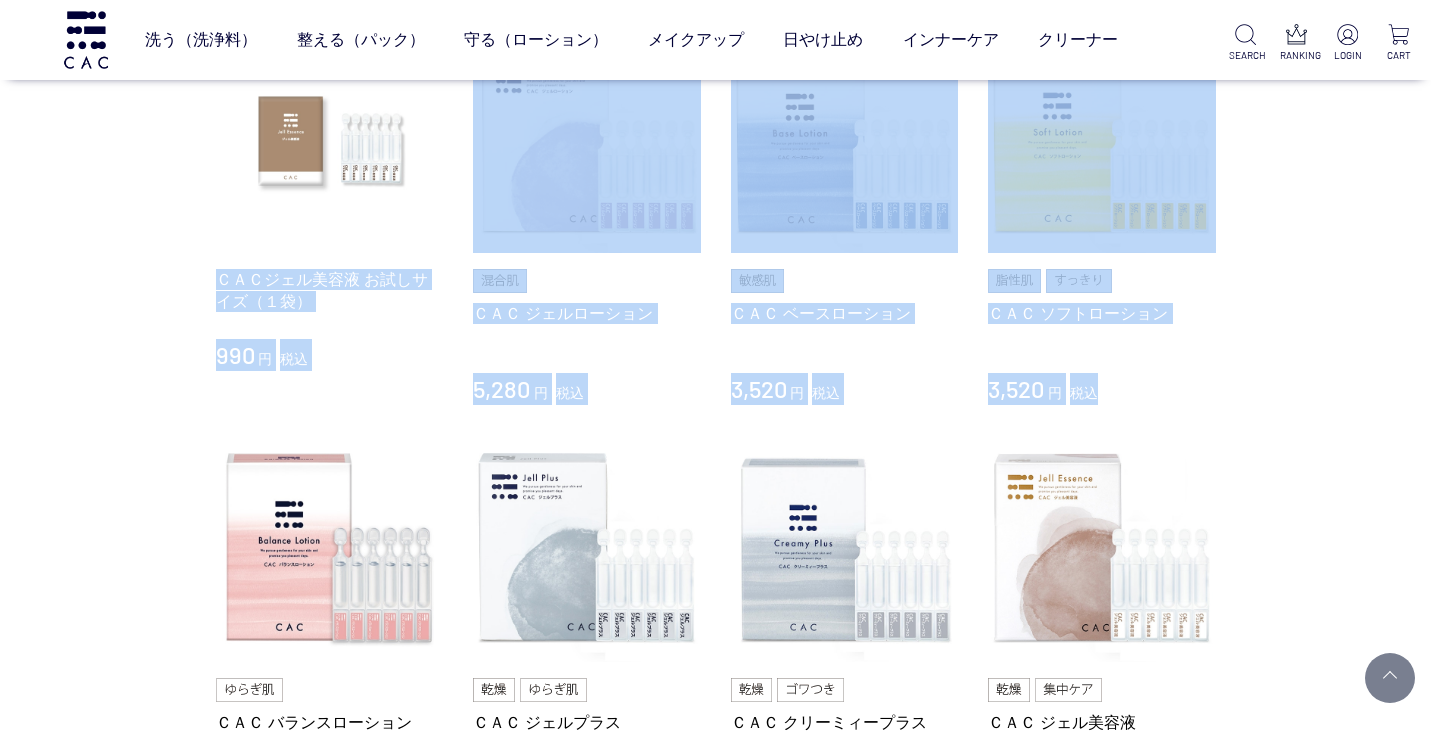 click on "買い物かご
買い物かご内の商品
買い物かごは空です...
カテゴリから探す
商品一覧
スキンケア
洗う（洗浄料）
整える（パック）
守る（ローション）
保湿化粧水
柔軟化粧水
美容液
ジェル
メイクアップ
その他
日やけ止め
インナーケア
クリーナー
ジャンルから探す
限定品
守る（ローション）
PROTECT
肌を守り、うるおう
保湿化粧水
柔軟化粧水 10" at bounding box center [715, 490] 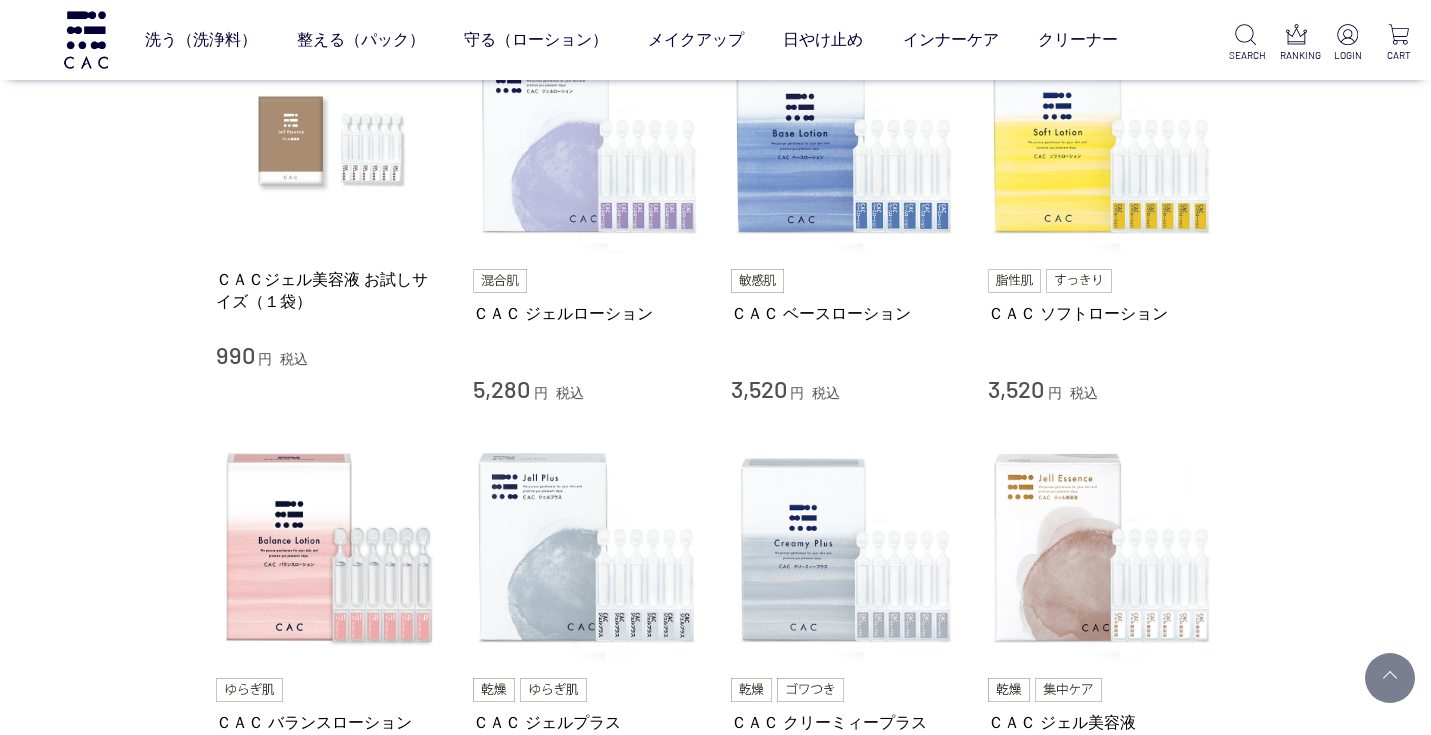 click on "買い物かご
買い物かご内の商品
買い物かごは空です...
カテゴリから探す
商品一覧
スキンケア
洗う（洗浄料）
整える（パック）
守る（ローション）
保湿化粧水
柔軟化粧水
美容液
ジェル
メイクアップ
その他
日やけ止め
インナーケア
クリーナー
ジャンルから探す
限定品
守る（ローション）
PROTECT
肌を守り、うるおう
保湿化粧水
柔軟化粧水 10" at bounding box center [715, 490] 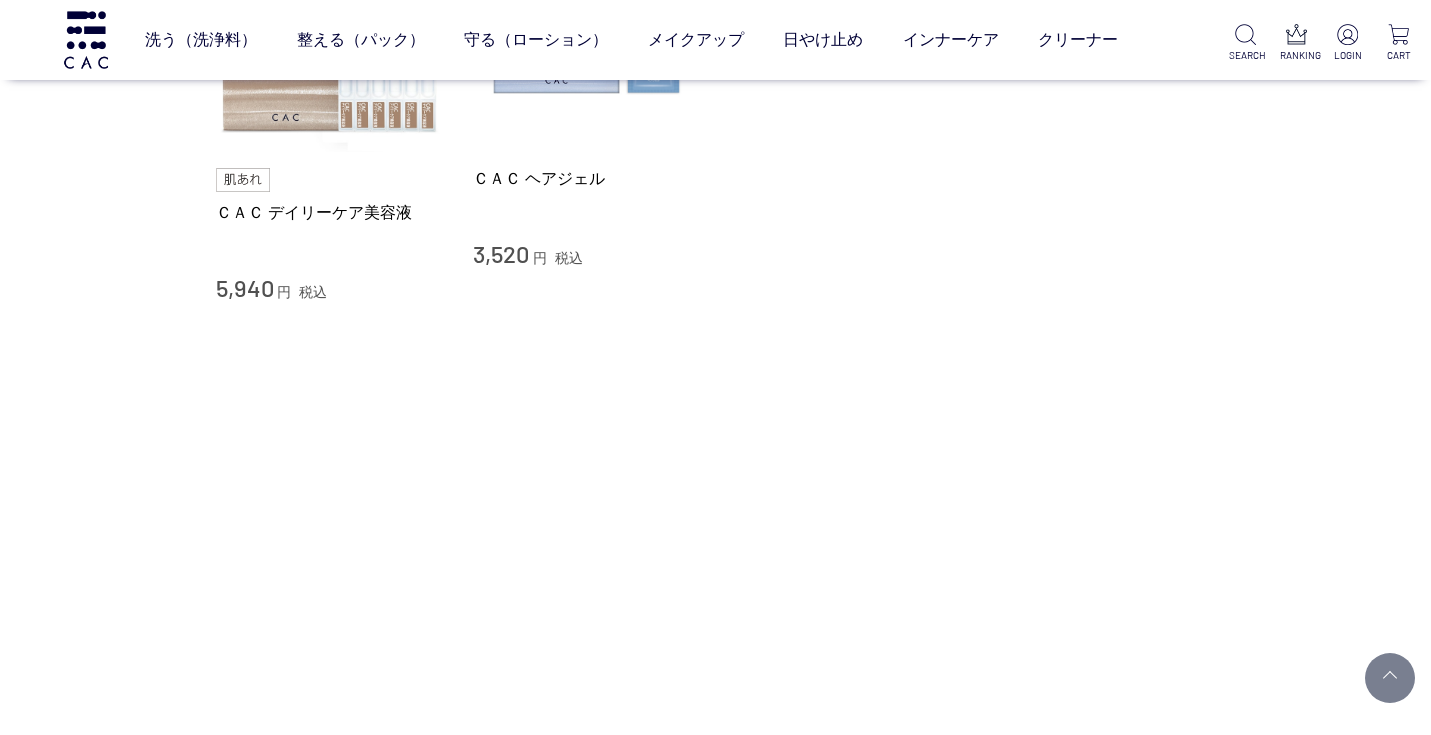 scroll, scrollTop: 1600, scrollLeft: 0, axis: vertical 